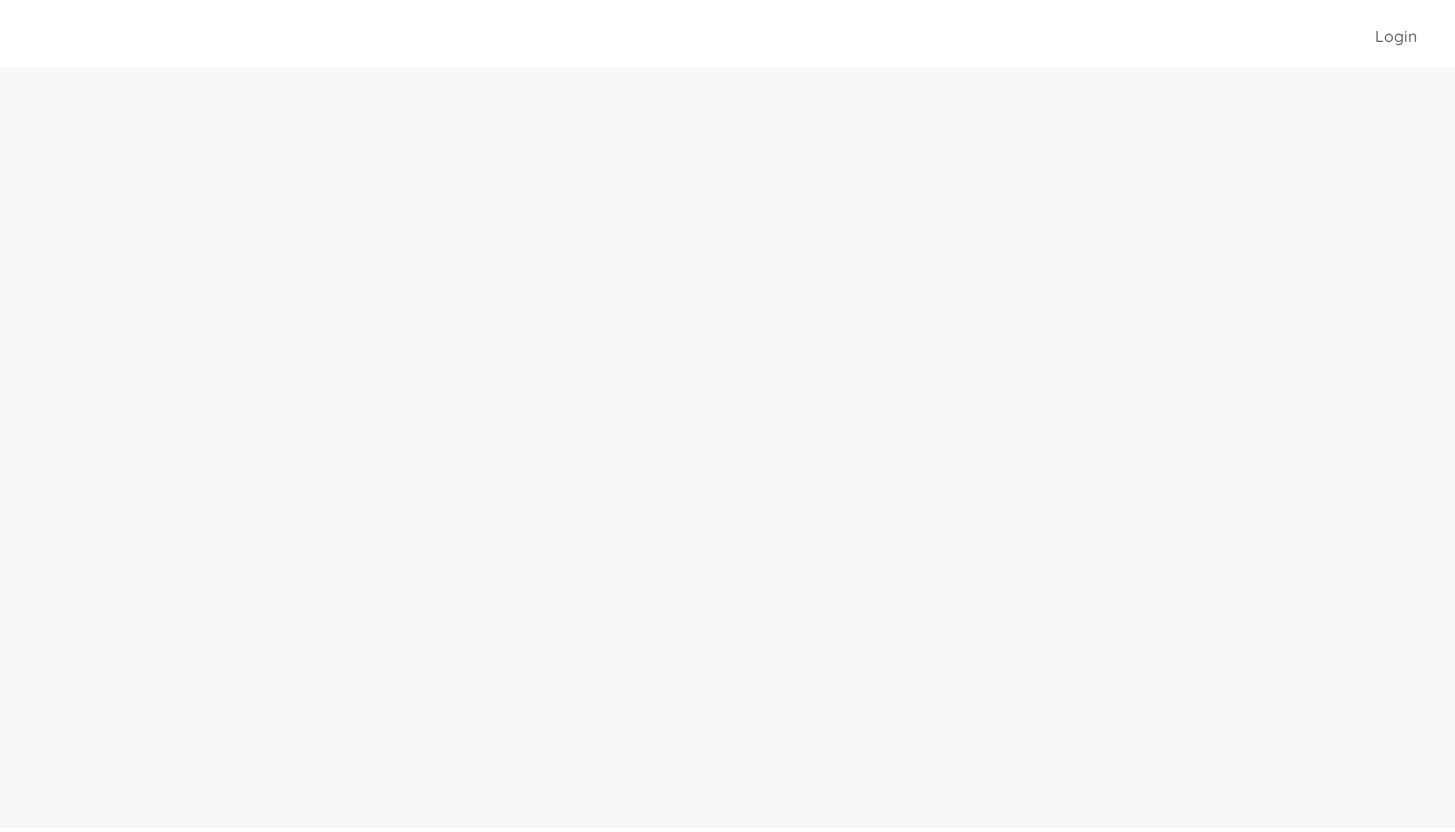 scroll, scrollTop: 0, scrollLeft: 0, axis: both 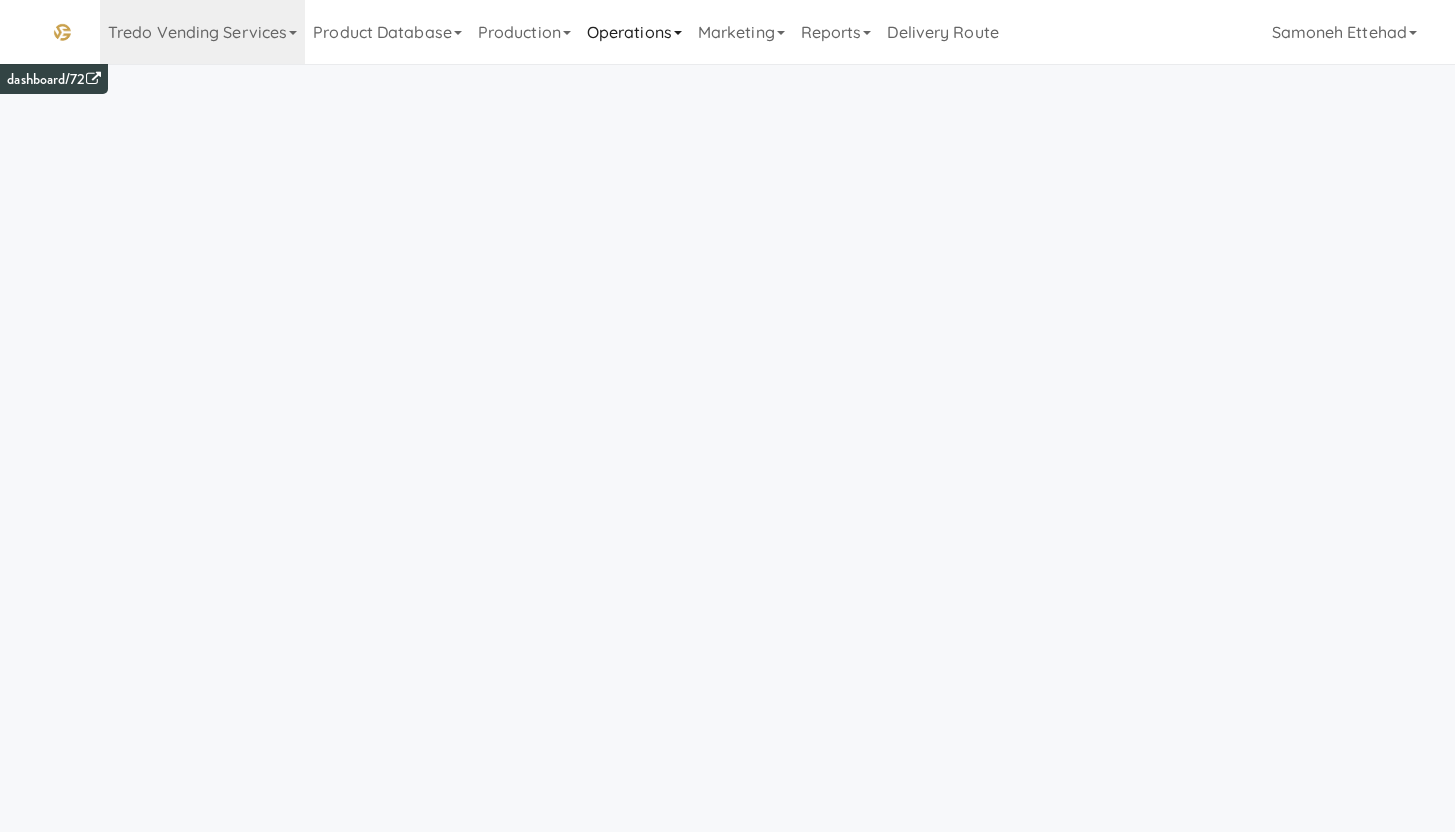click on "Operations" at bounding box center [634, 32] 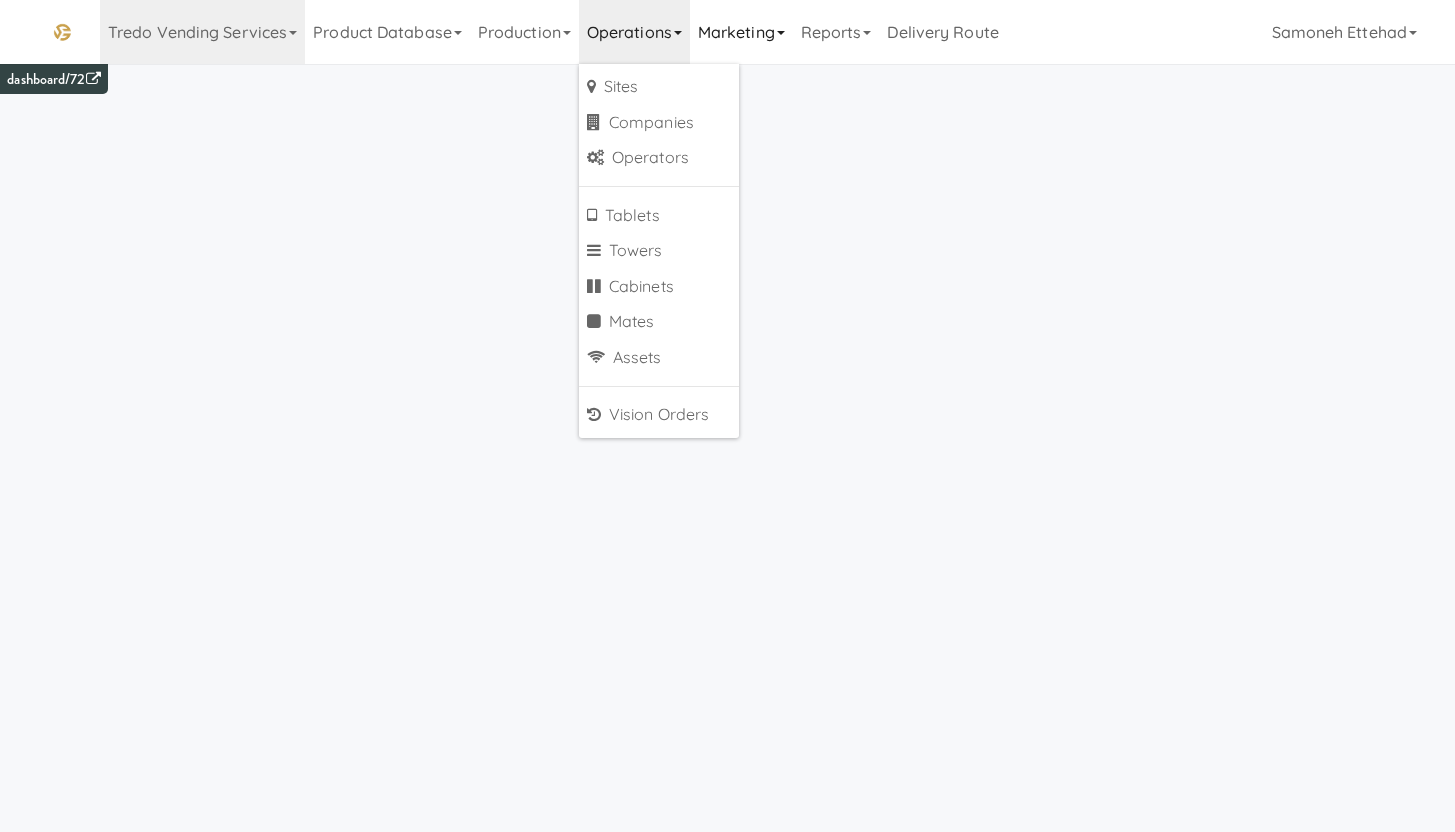 click on "Marketing" at bounding box center (741, 32) 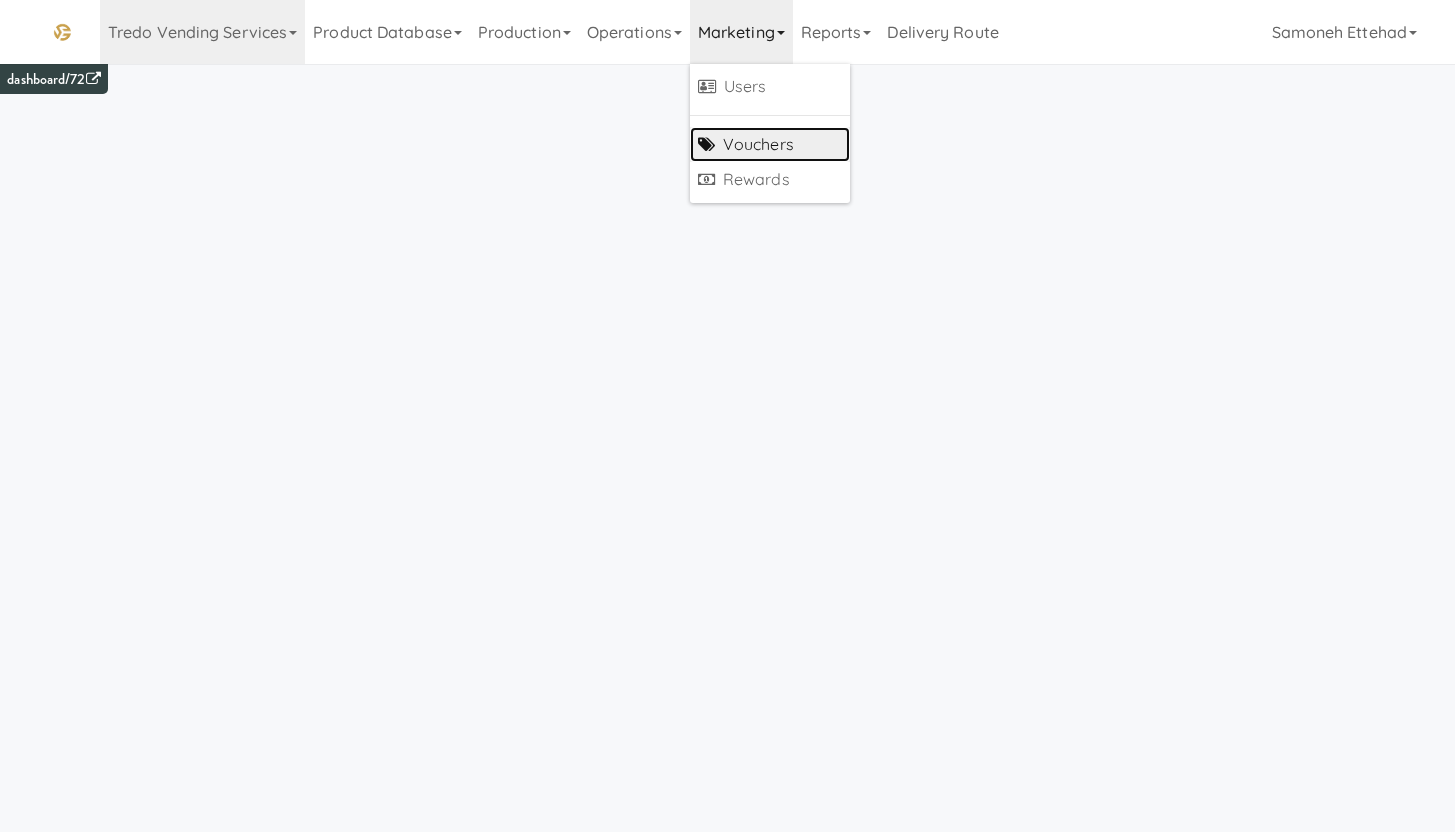 click on "Vouchers" at bounding box center (770, 145) 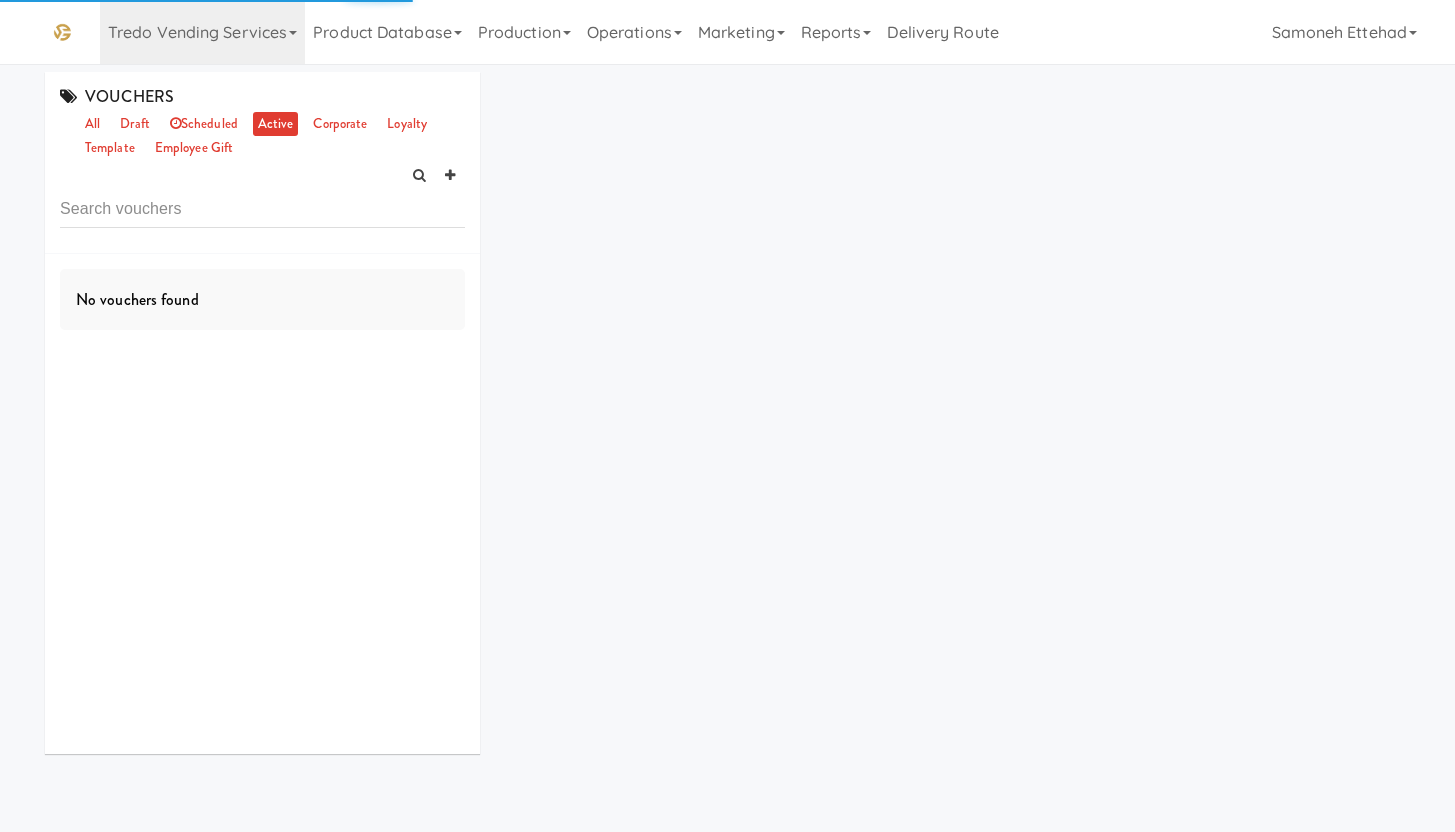 click at bounding box center [262, 209] 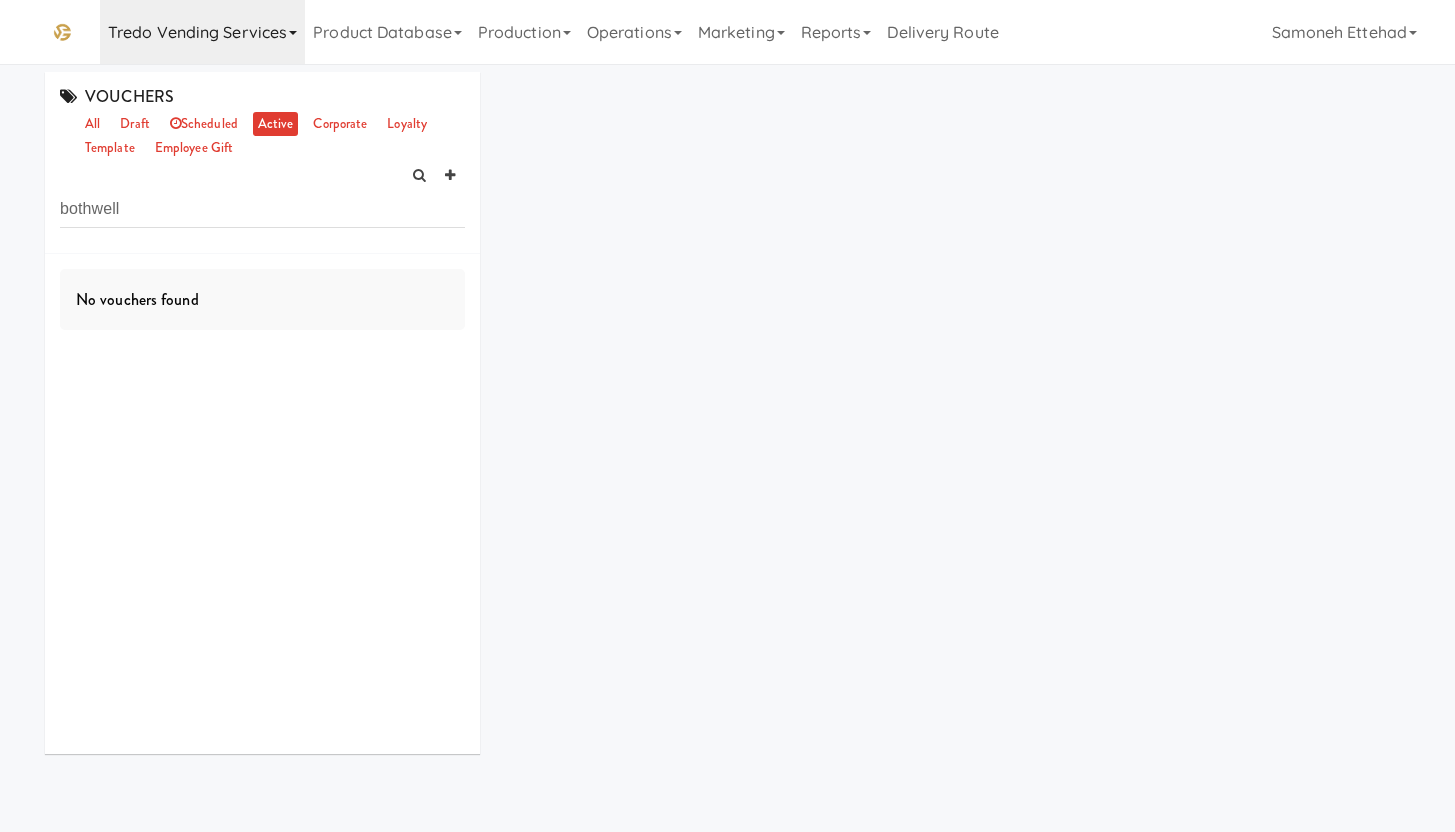 type on "bothwell" 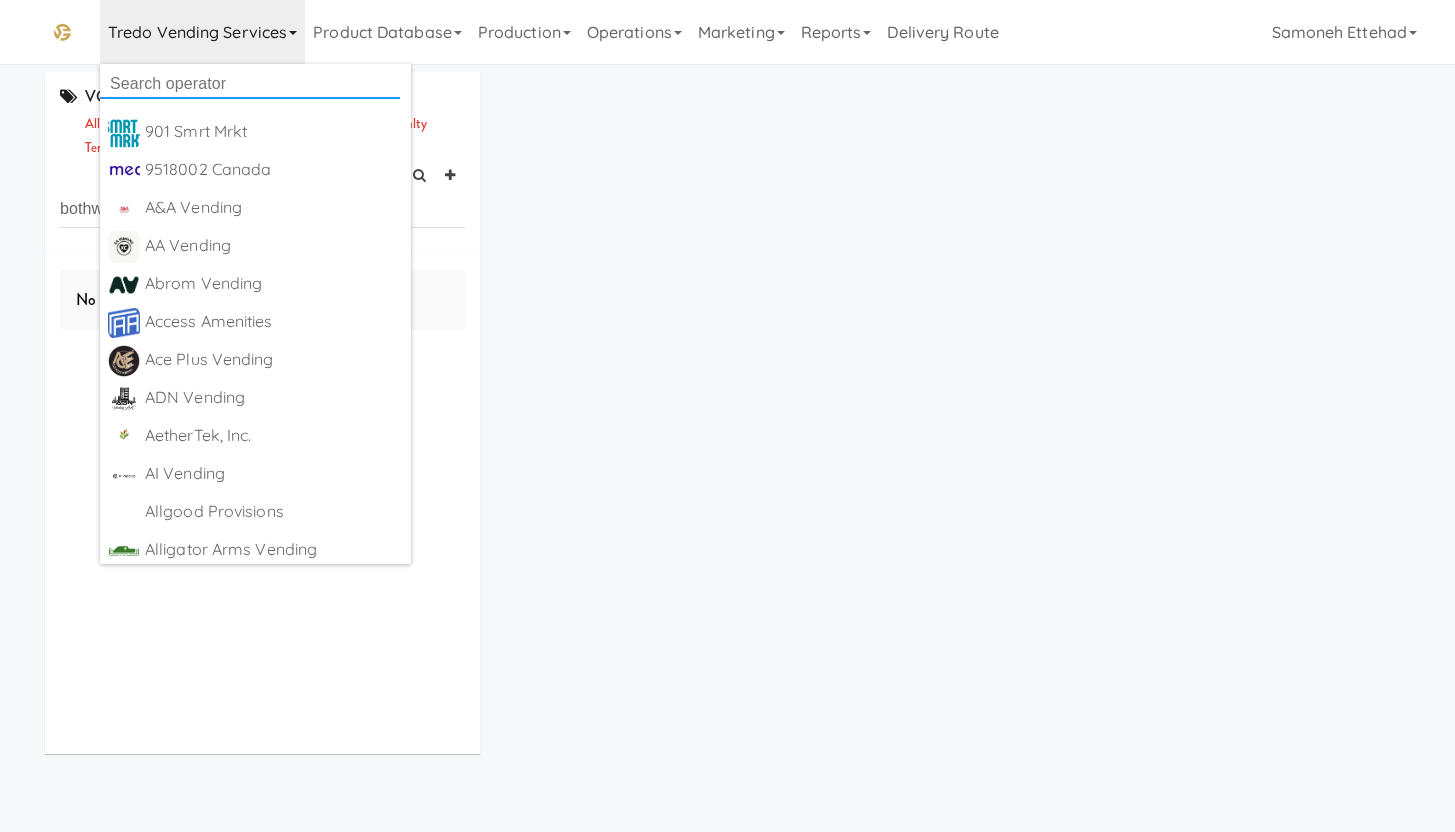 click at bounding box center [250, 84] 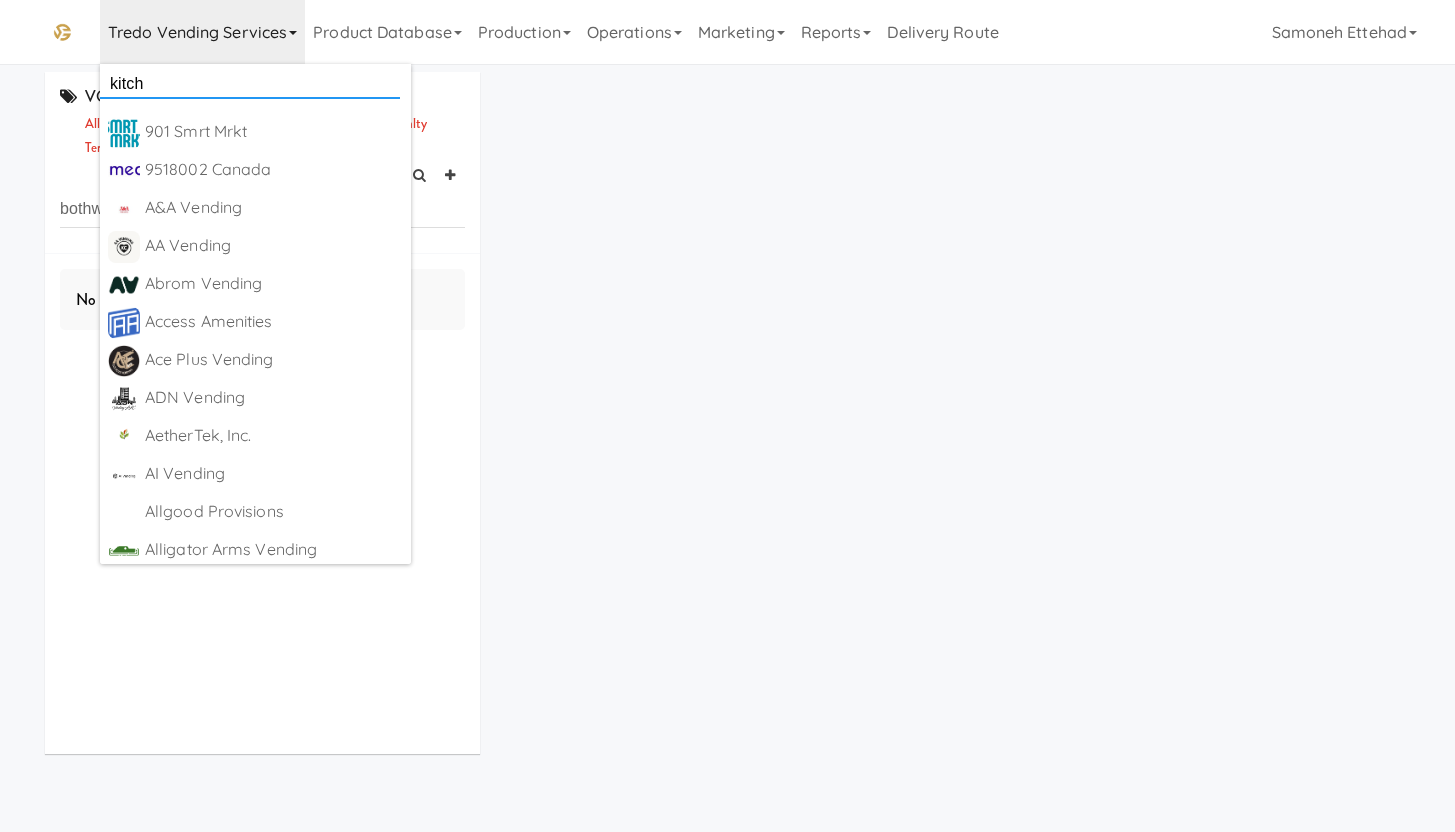 click on "kitch" at bounding box center (250, 84) 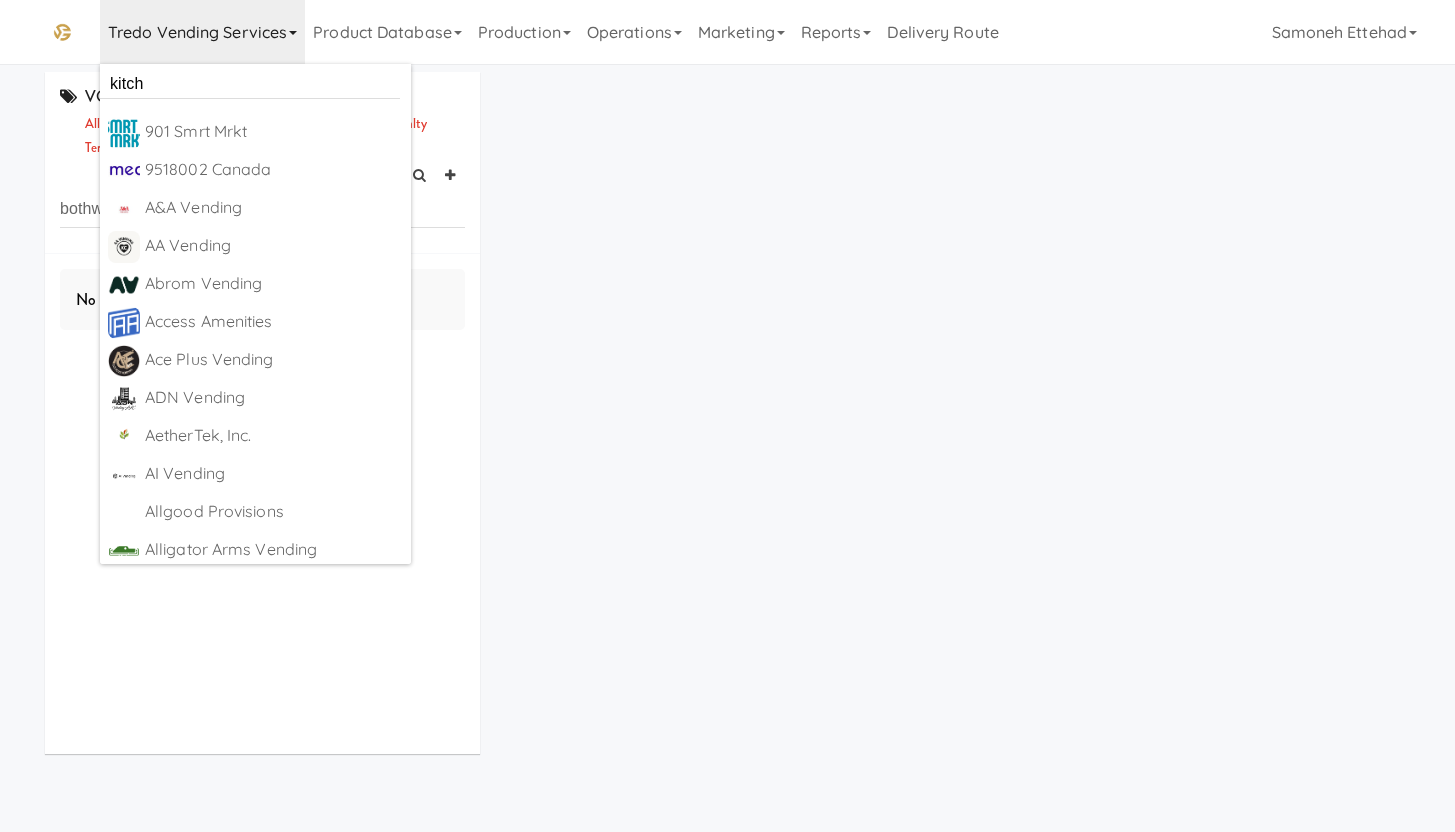 click on "VOUCHERS all draft  scheduled active corporate loyalty template employee gift bothwell No vouchers found" at bounding box center [727, 420] 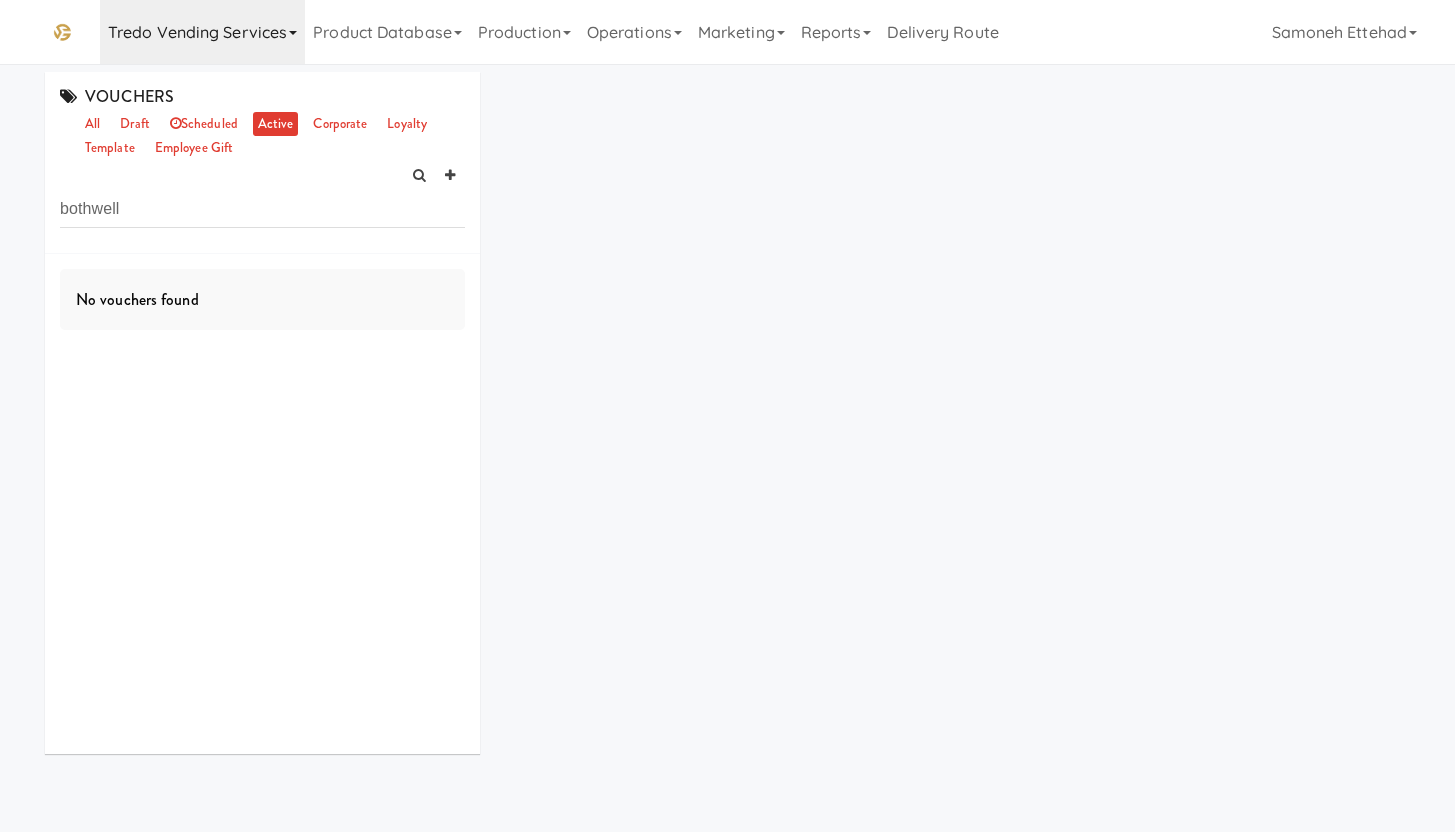 click on "Tredo Vending Services" at bounding box center [202, 32] 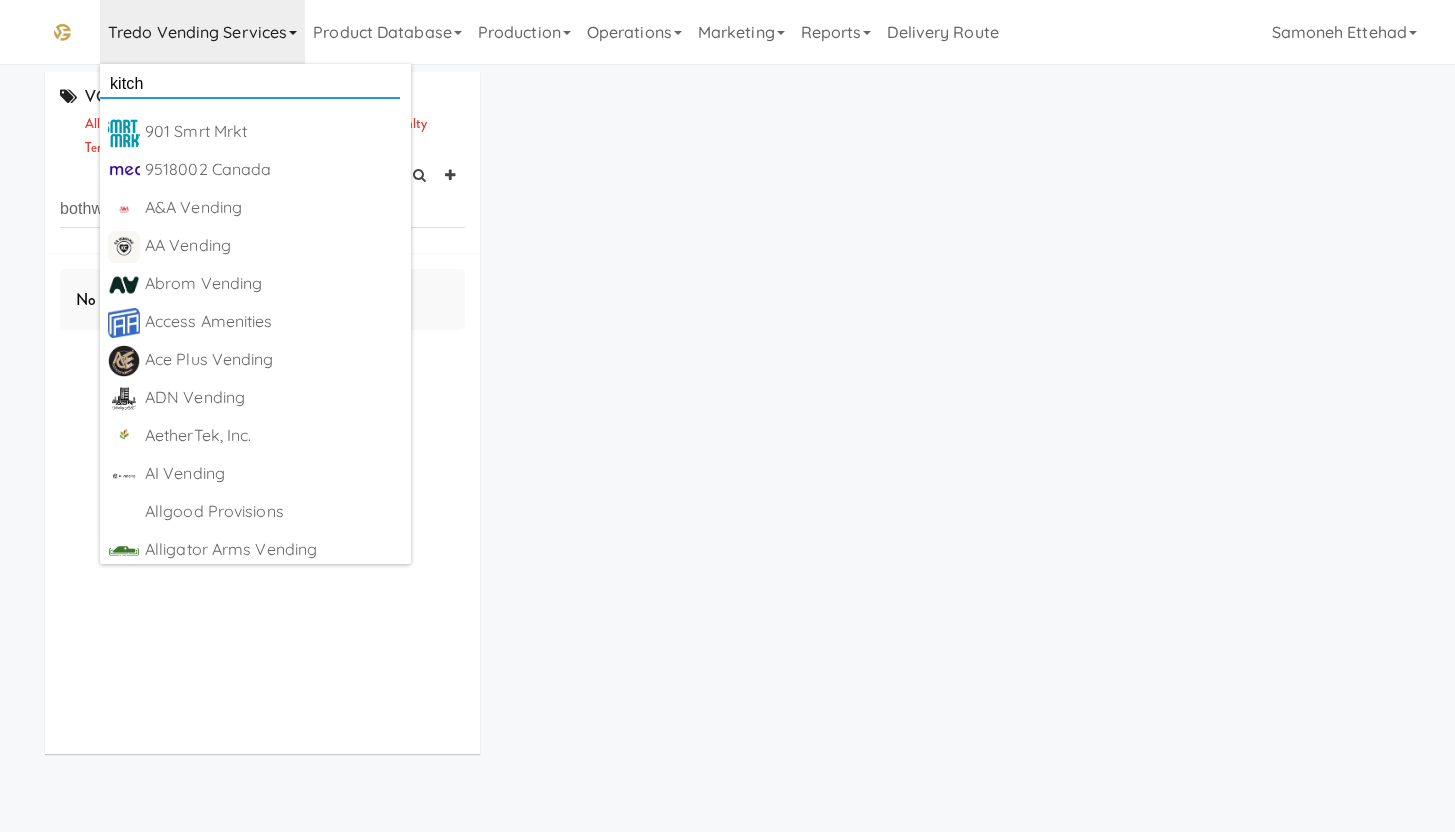 click on "kitch" at bounding box center [250, 84] 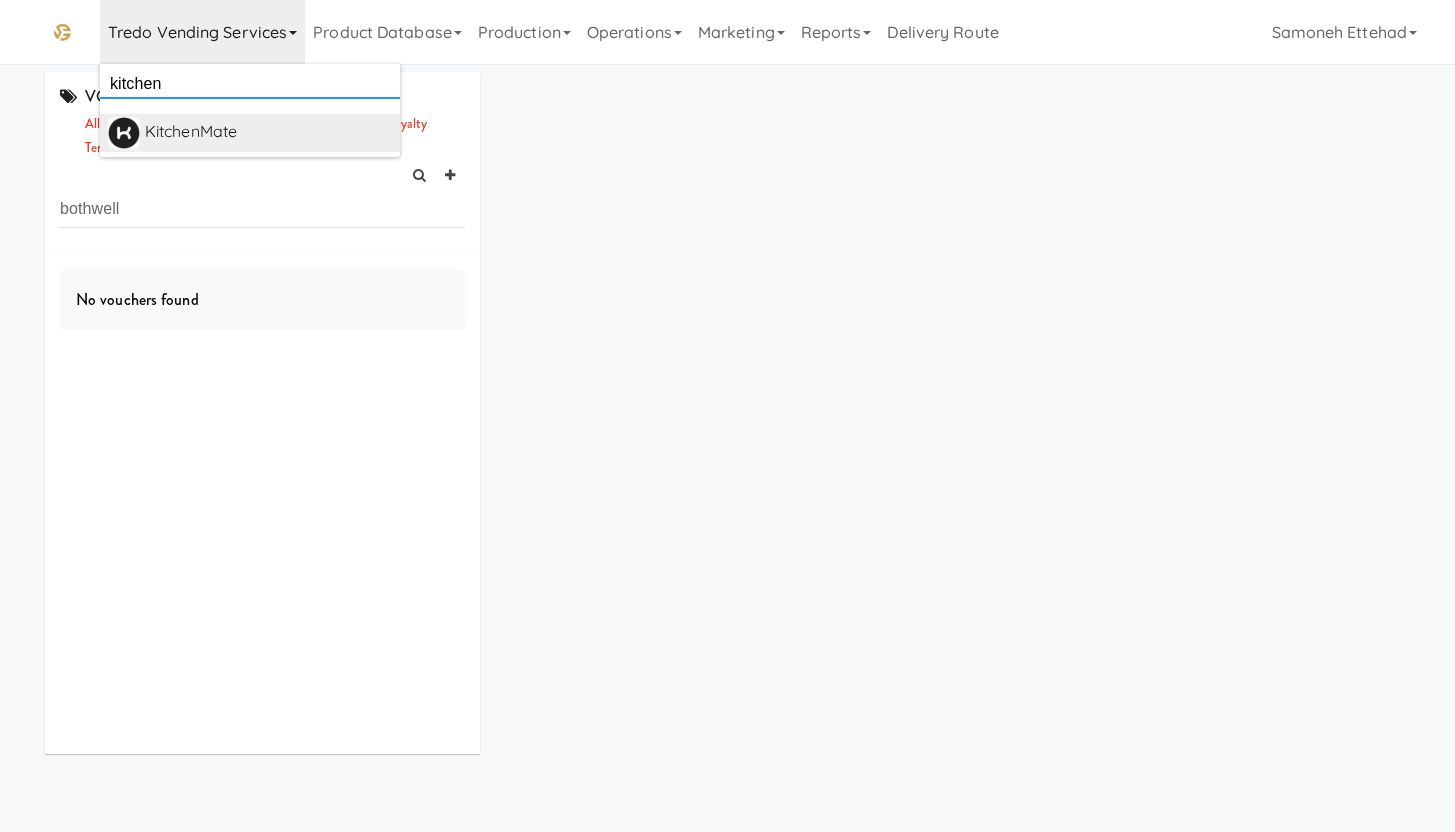 type on "kitchen" 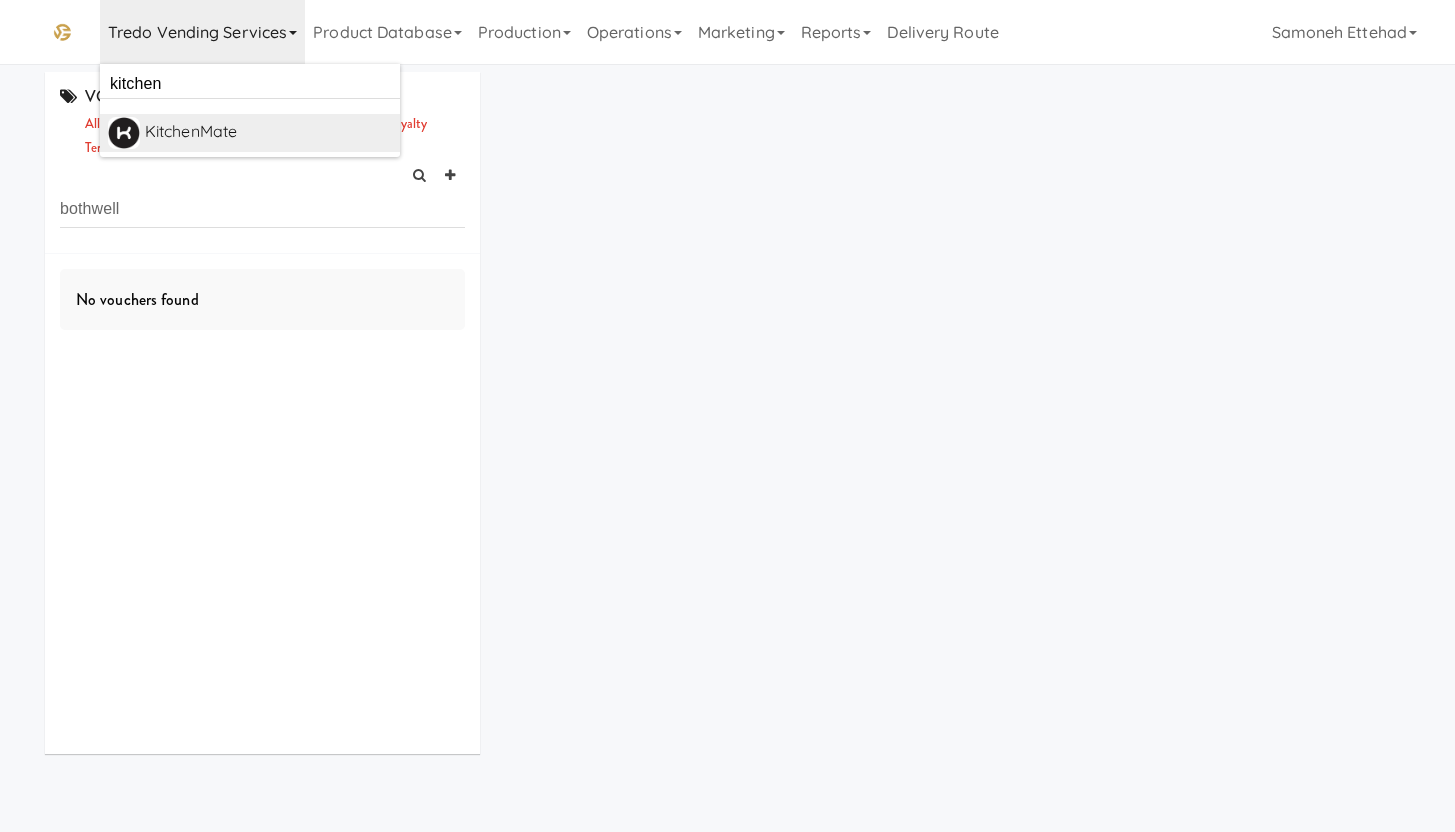 click on "KitchenMate" at bounding box center [268, 132] 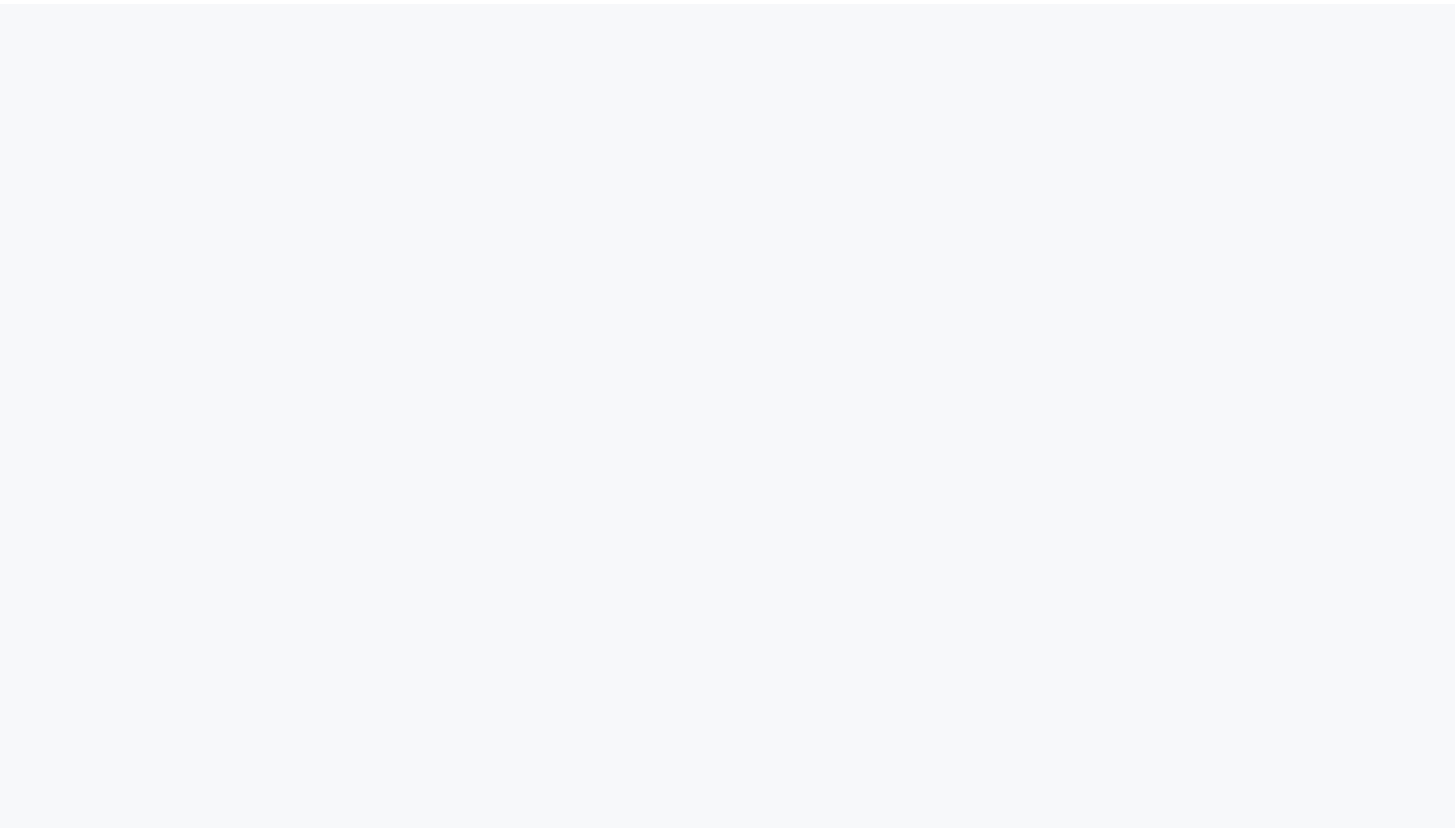 scroll, scrollTop: 0, scrollLeft: 0, axis: both 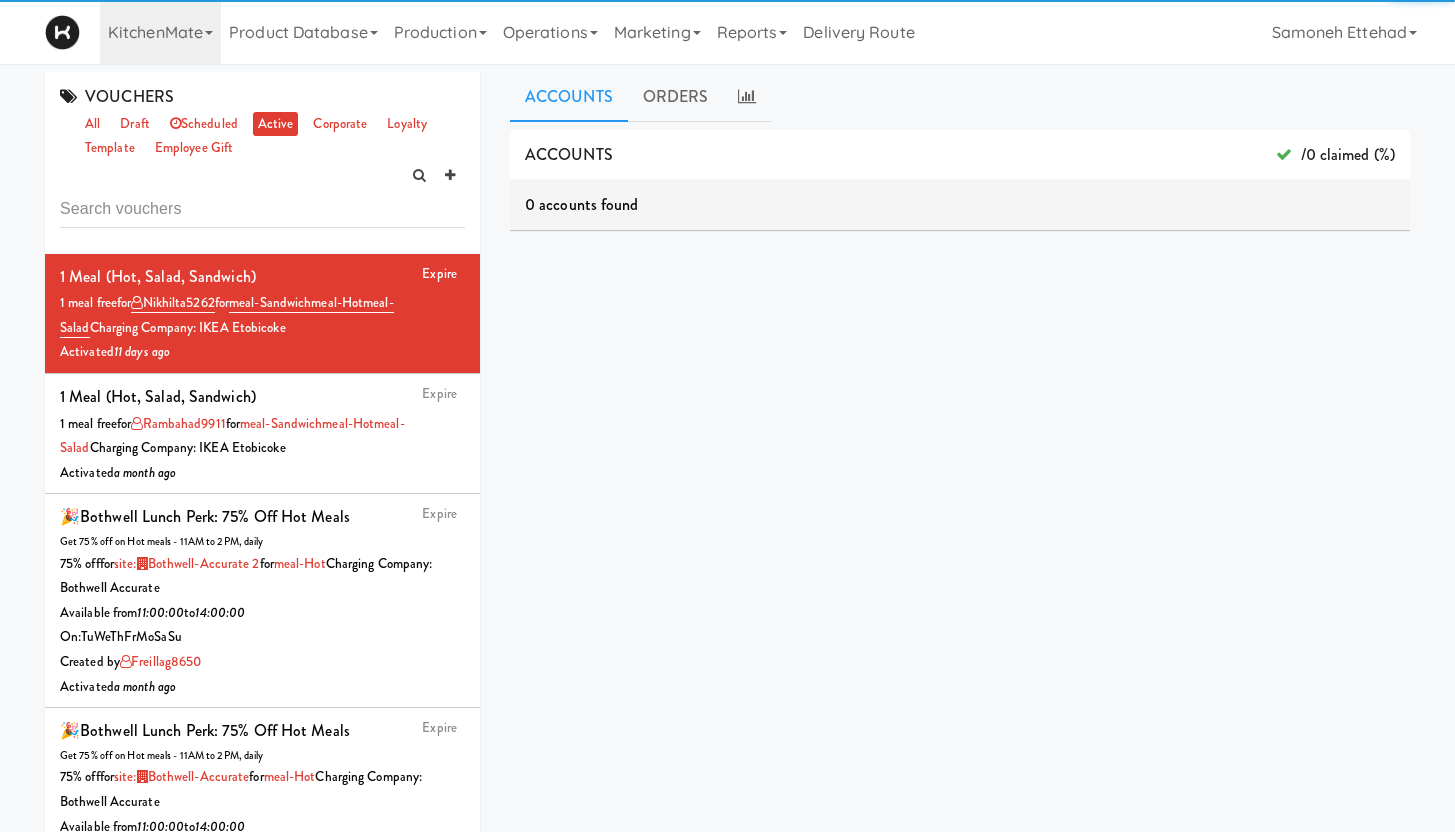 click at bounding box center [262, 209] 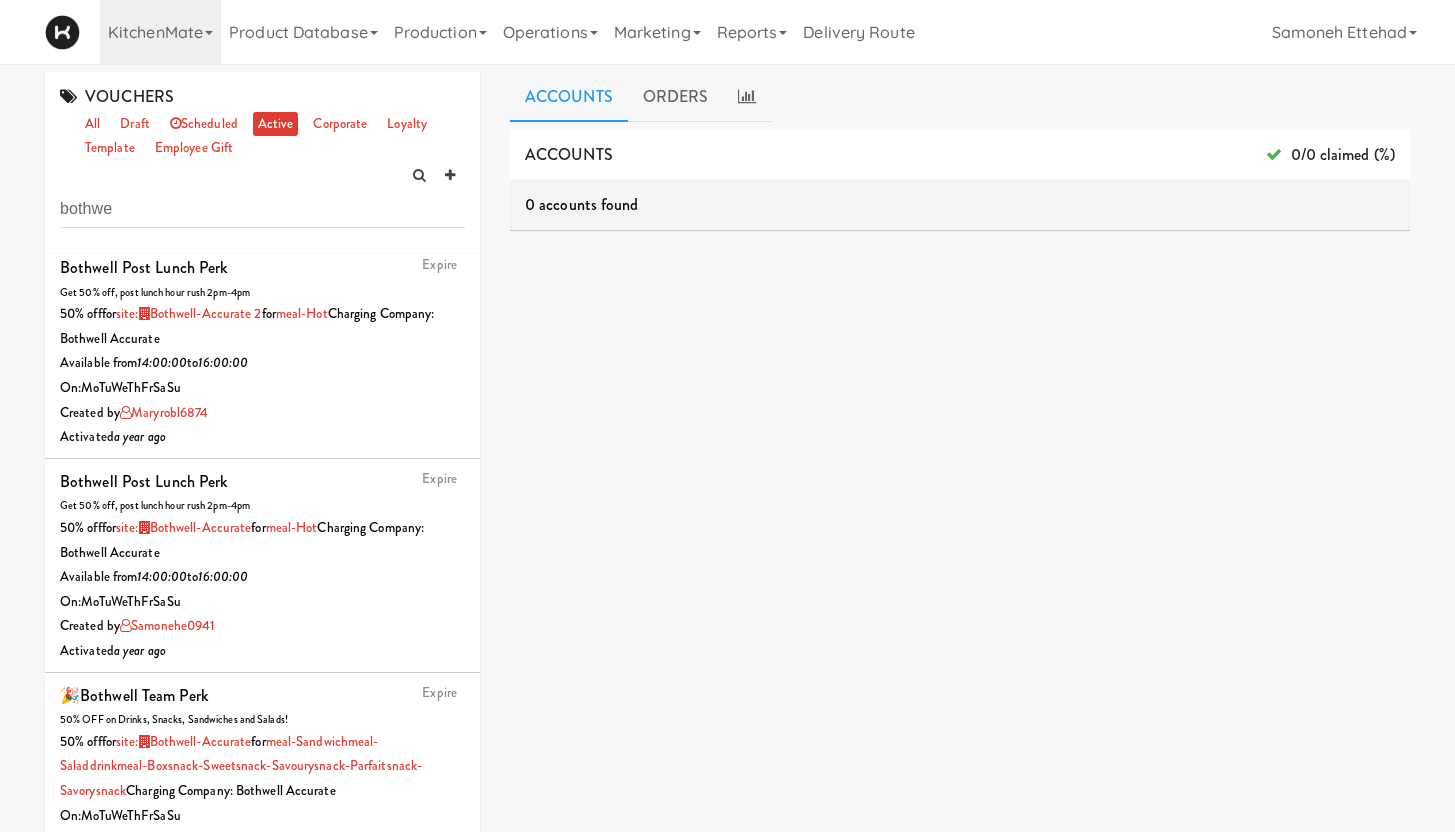 scroll, scrollTop: 682, scrollLeft: 0, axis: vertical 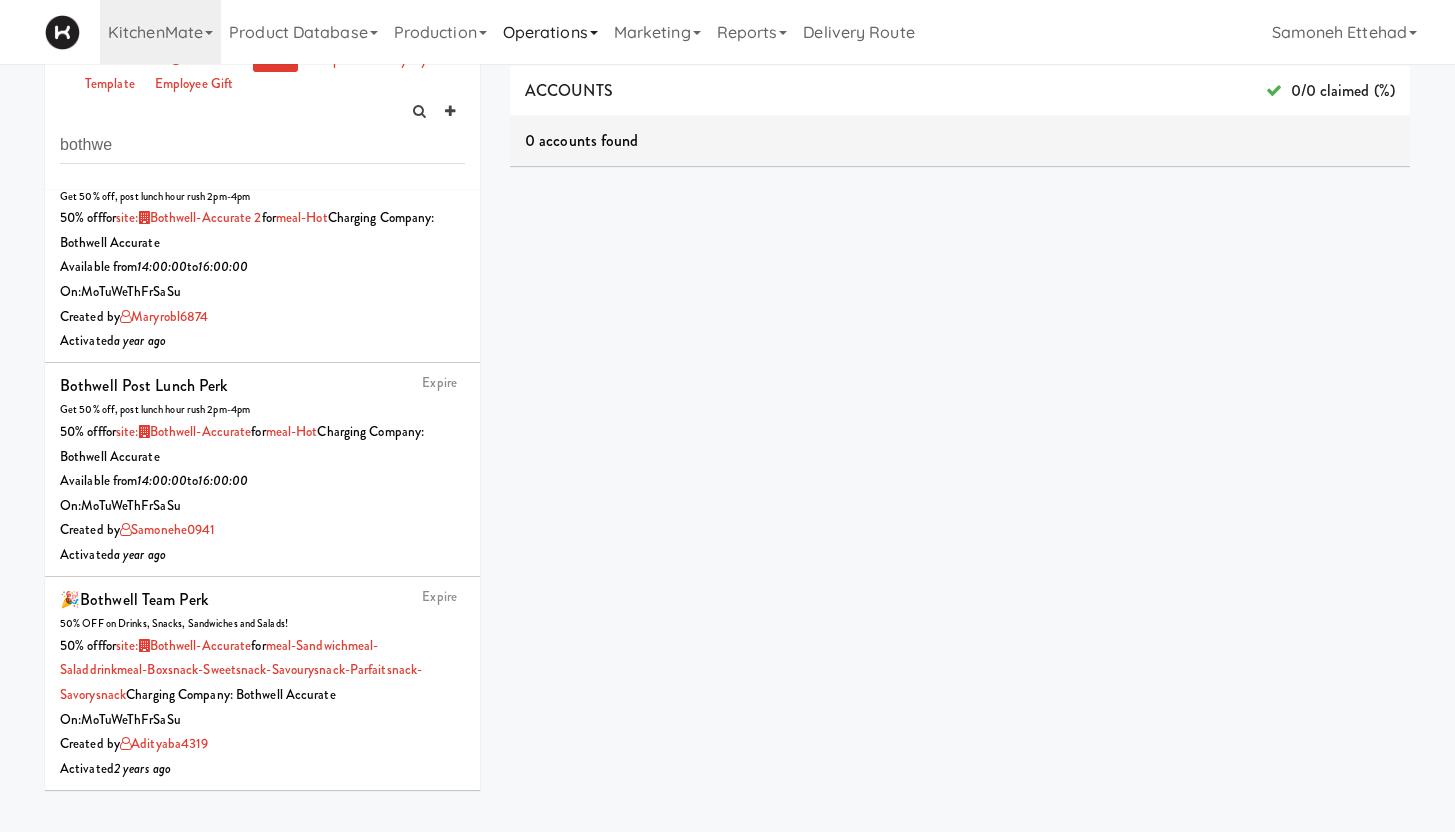 type on "bothwe" 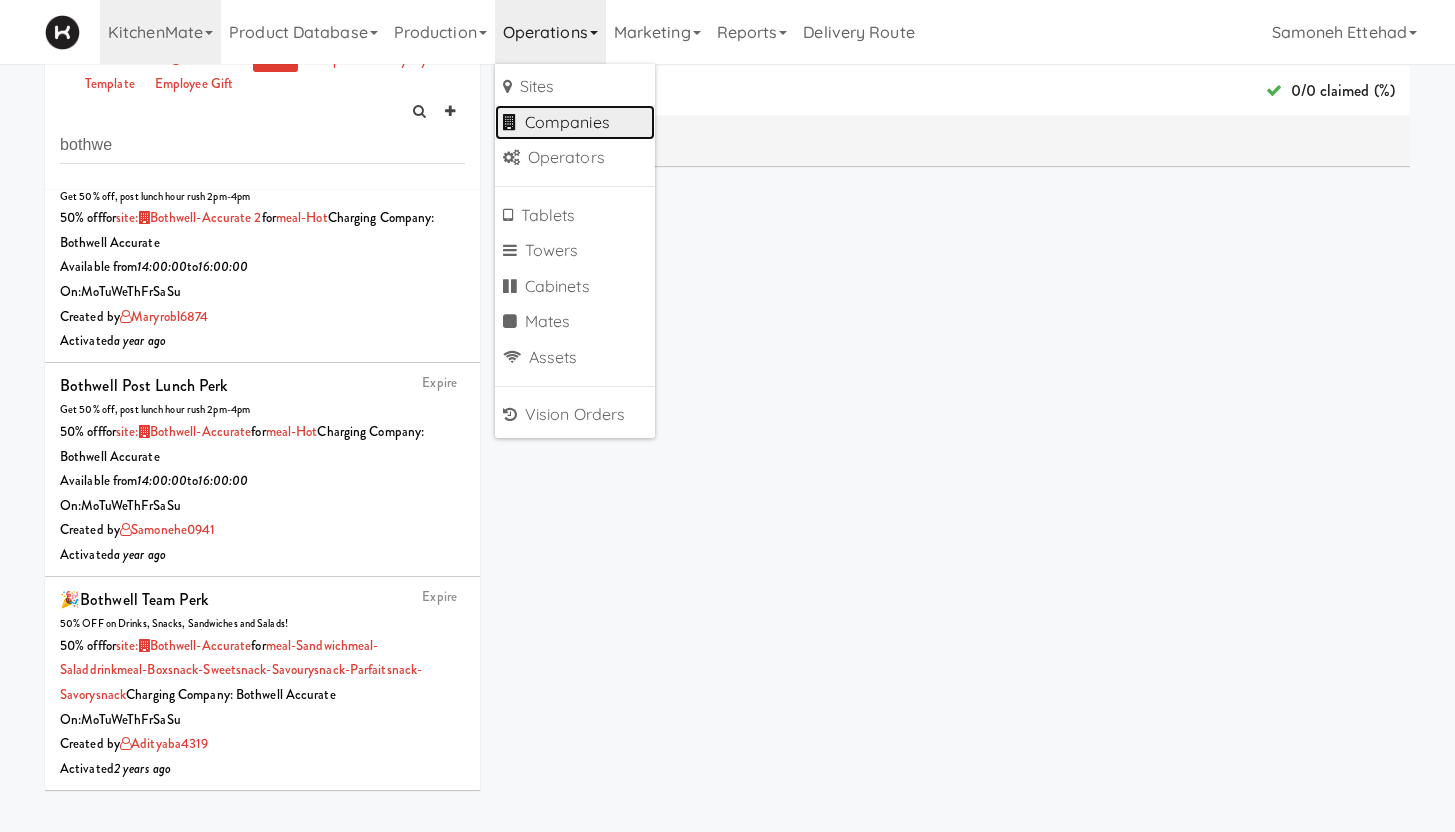 click on "Companies" at bounding box center [575, 123] 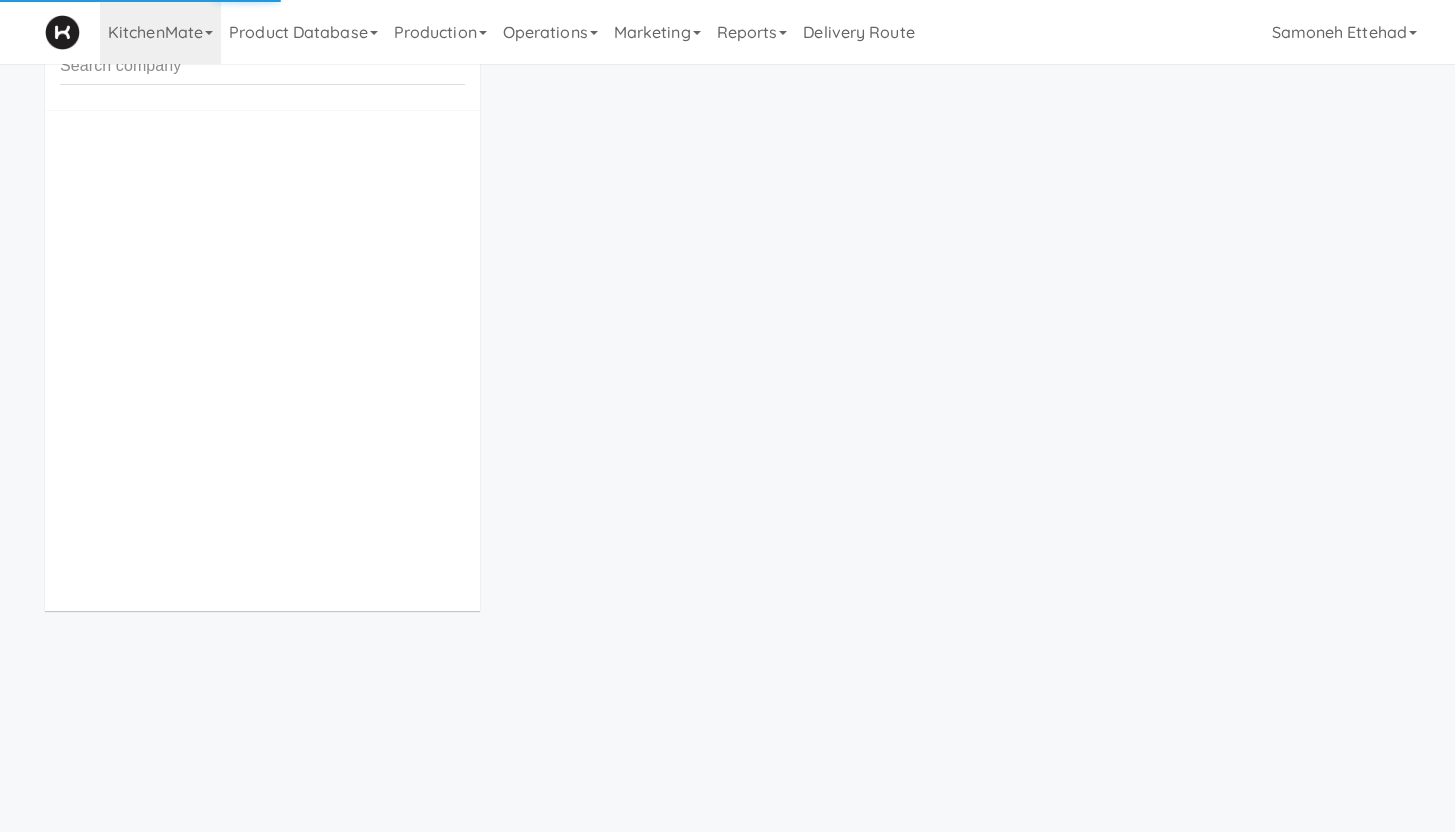 click at bounding box center [262, 66] 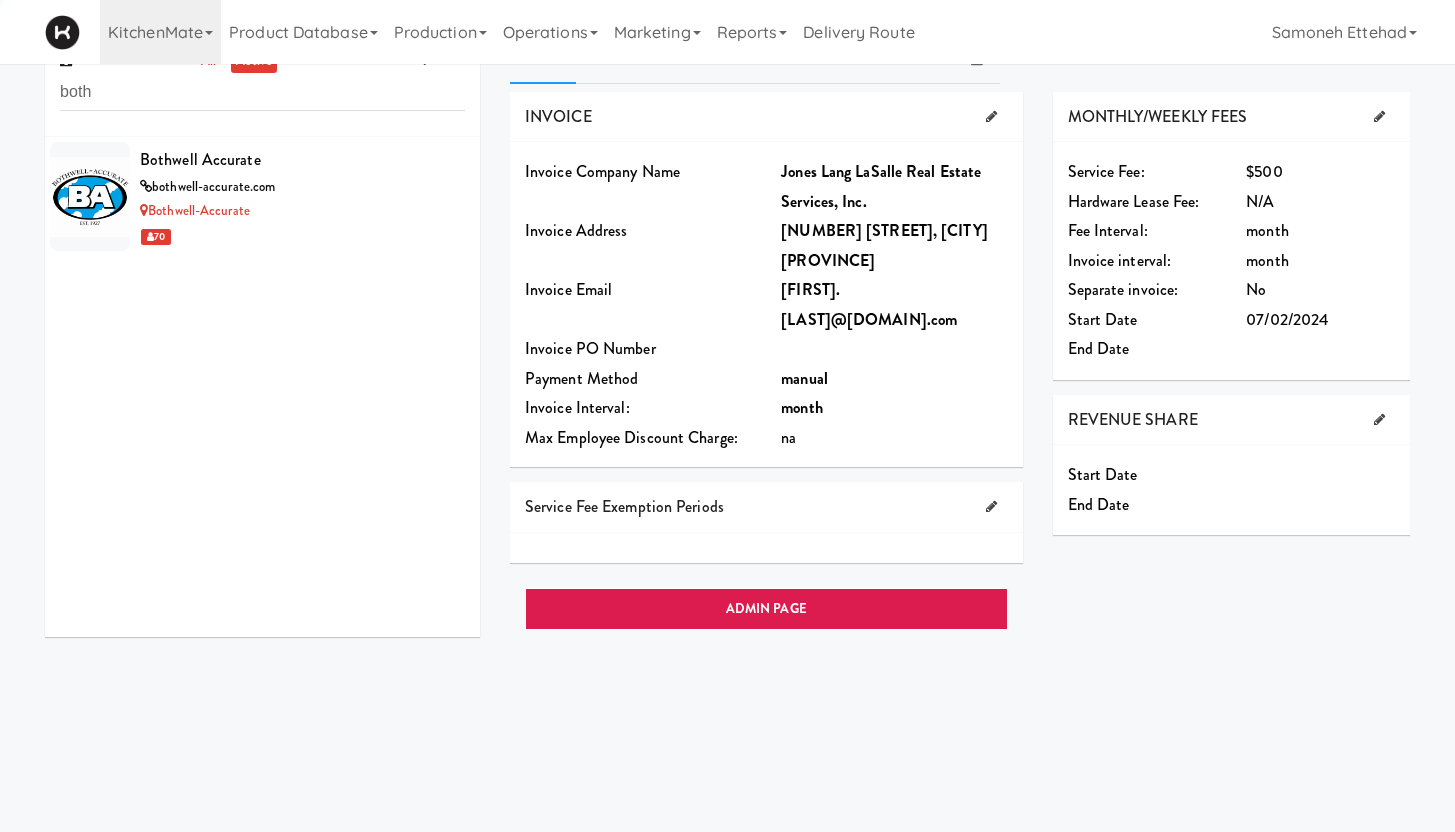 scroll, scrollTop: 27, scrollLeft: 0, axis: vertical 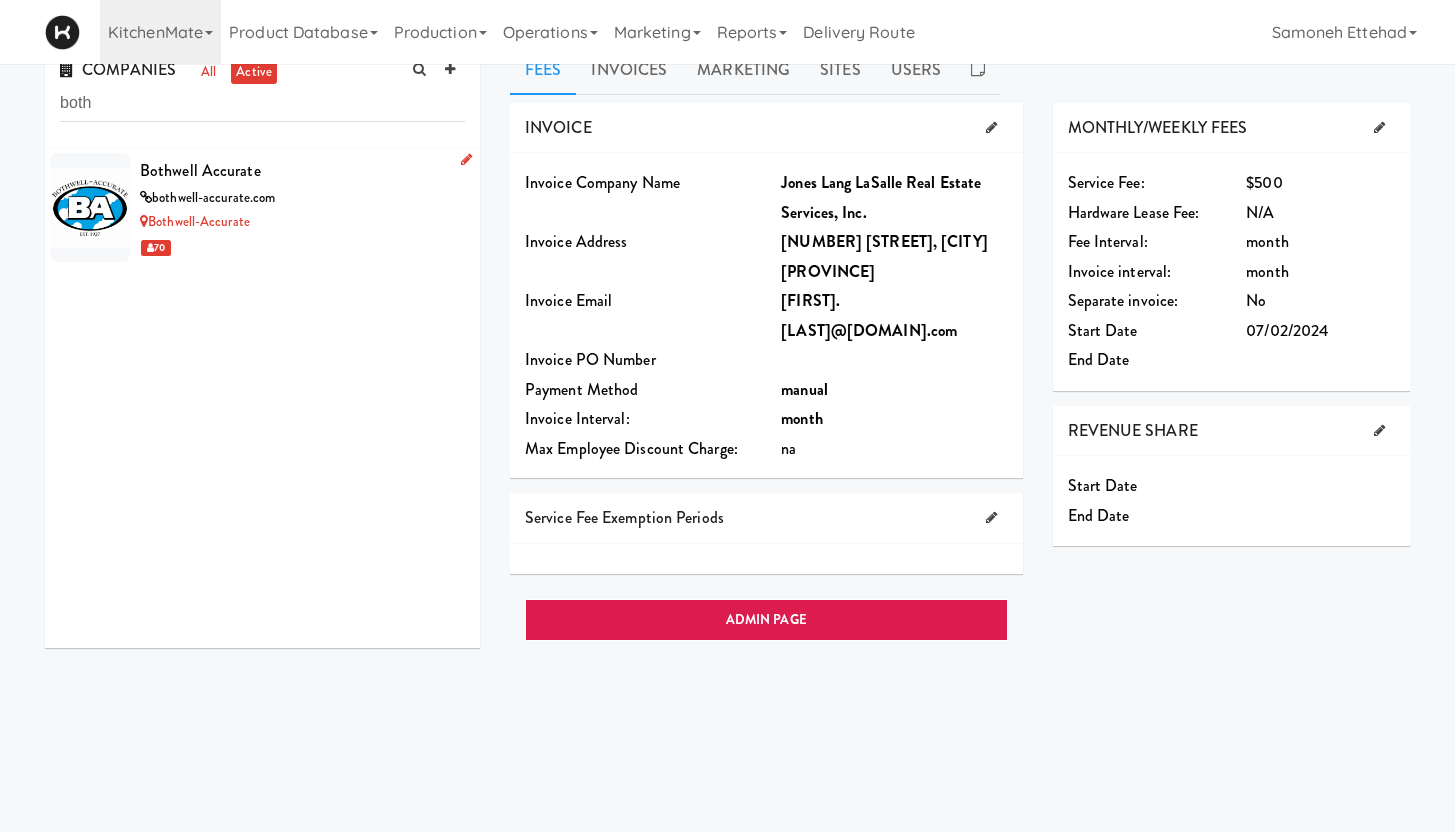 type on "both" 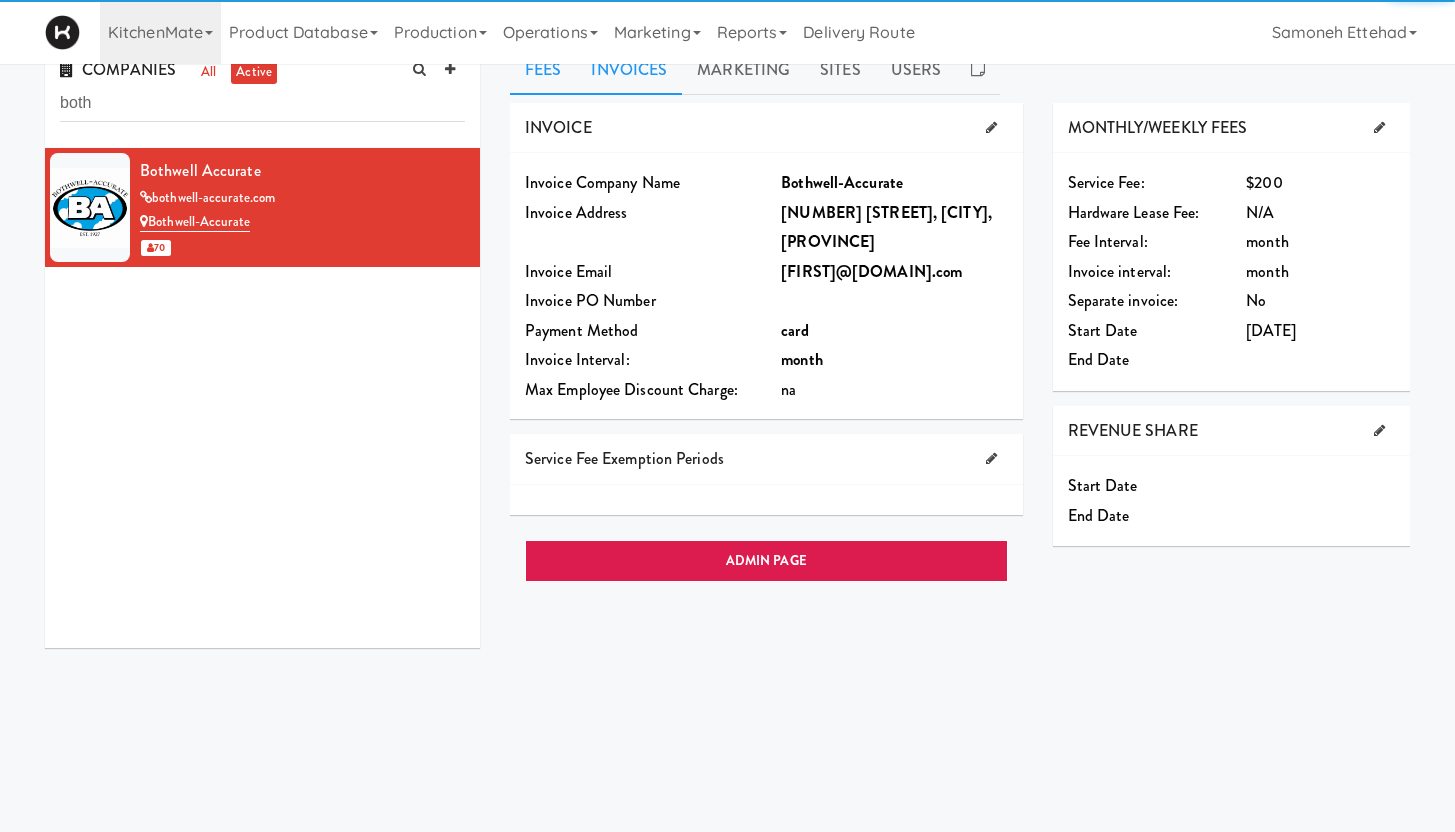 click on "Invoices" at bounding box center [629, 70] 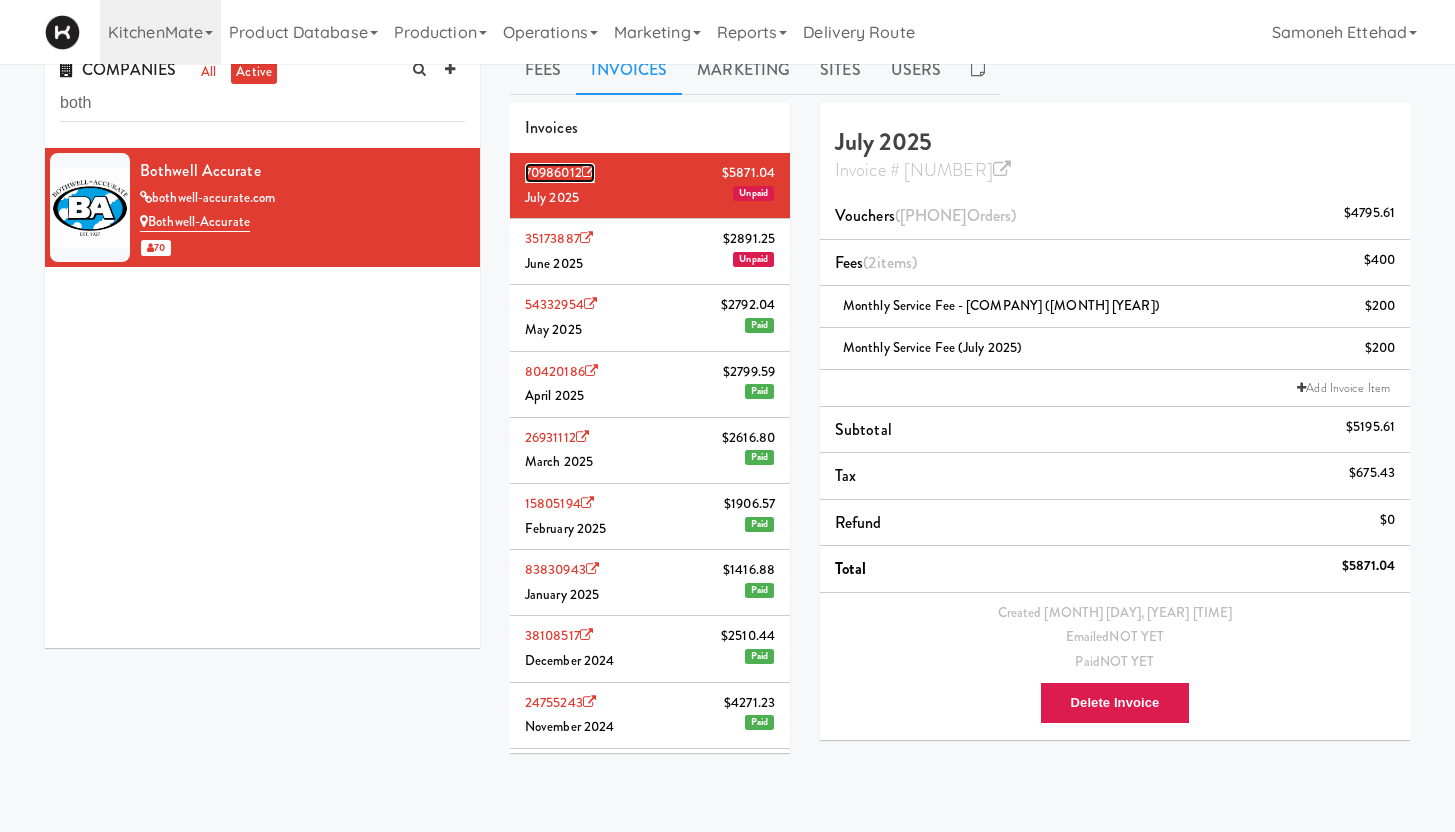 click on "70986012" at bounding box center [560, 173] 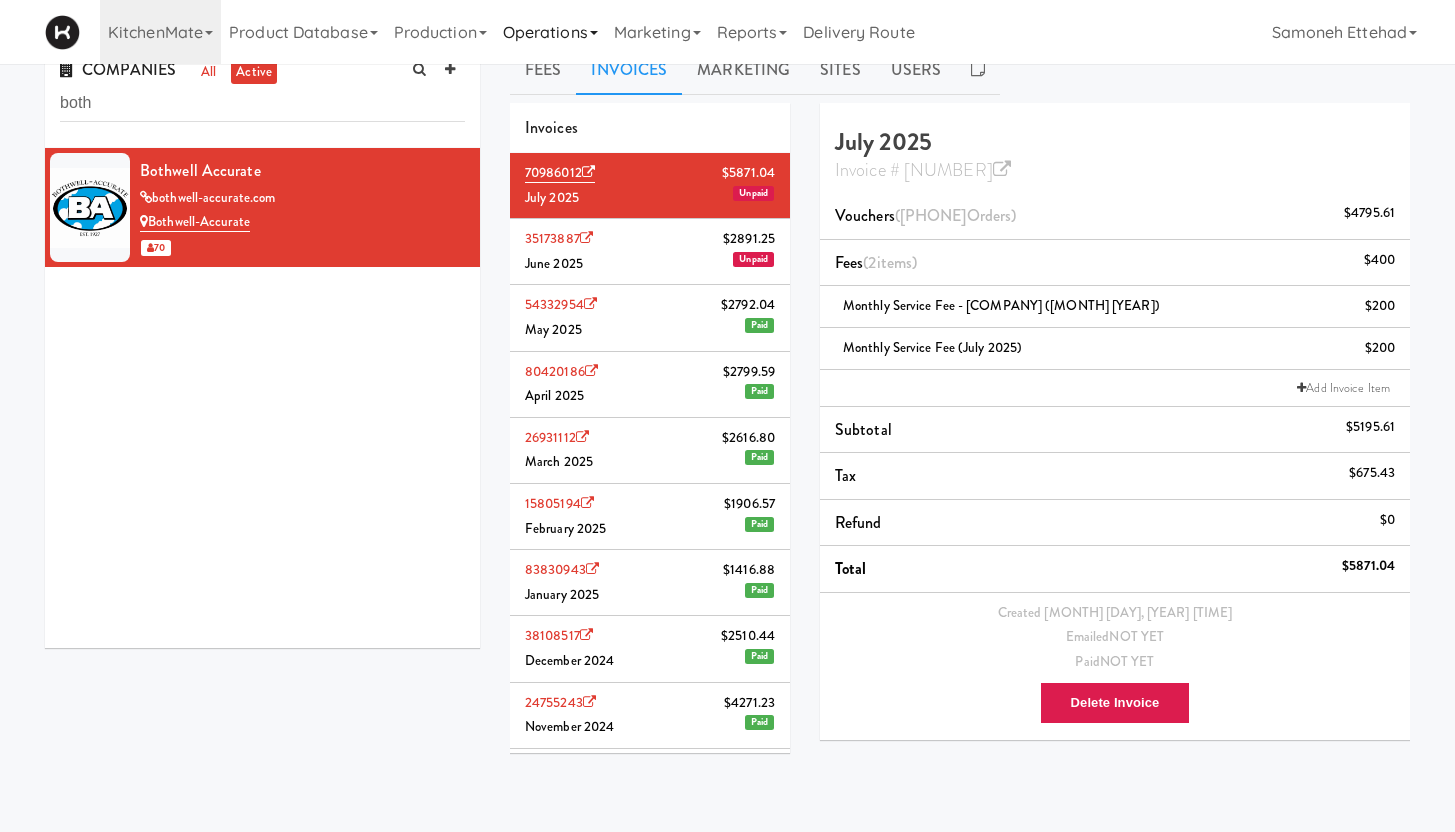 click on "Operations" at bounding box center [550, 32] 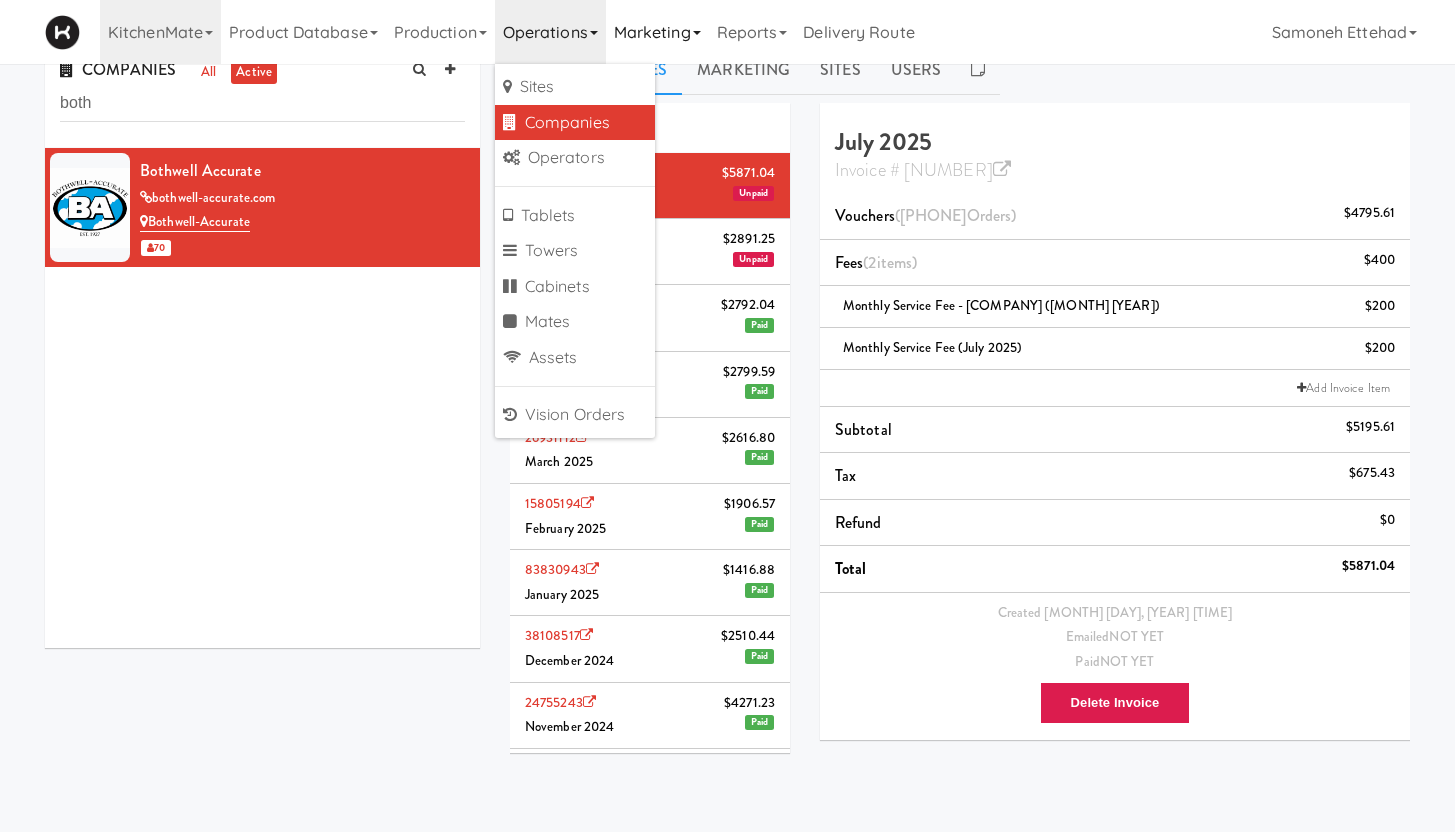 click on "Marketing" at bounding box center [657, 32] 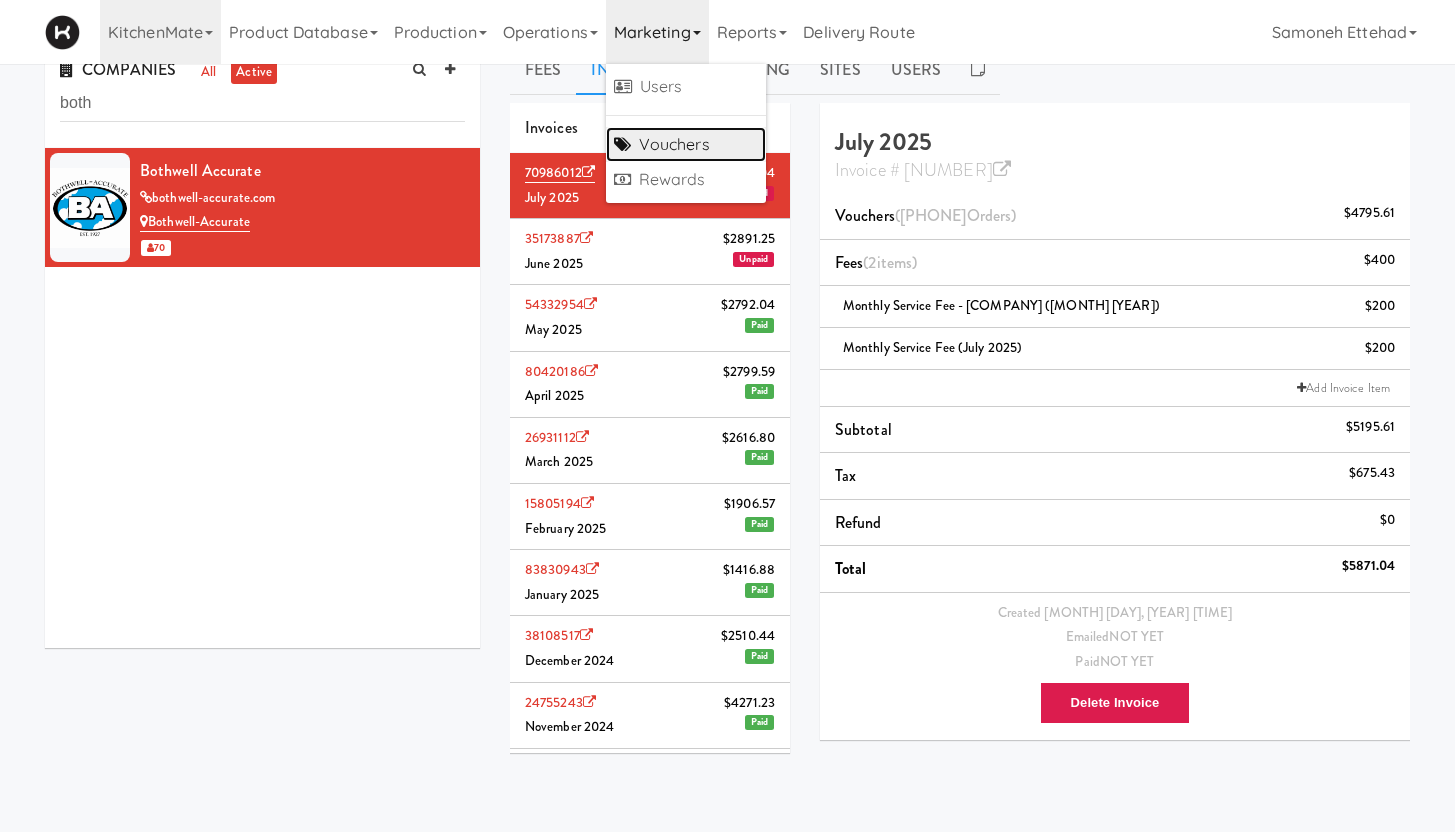 click on "Vouchers" at bounding box center (686, 145) 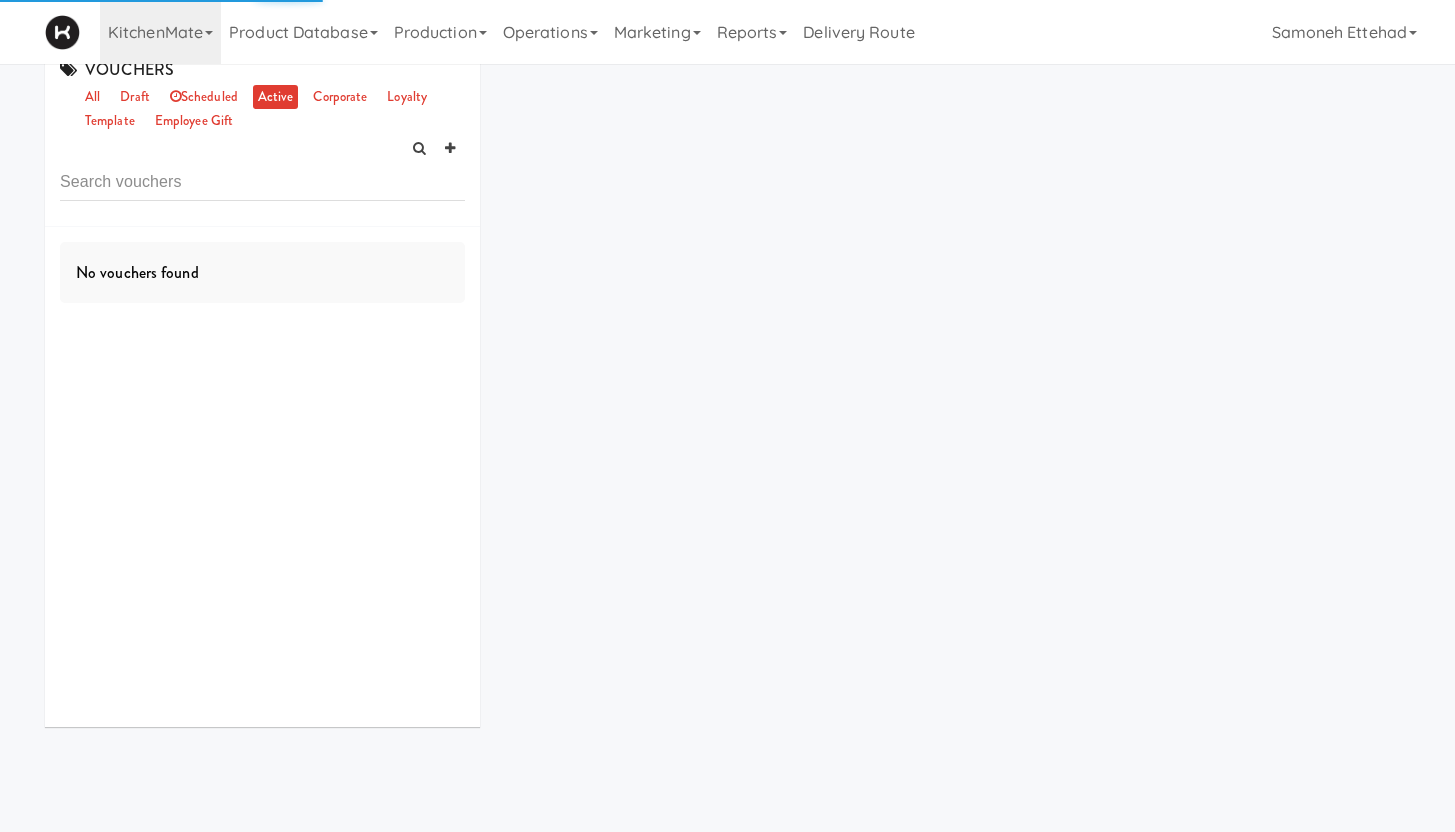 click at bounding box center [262, 182] 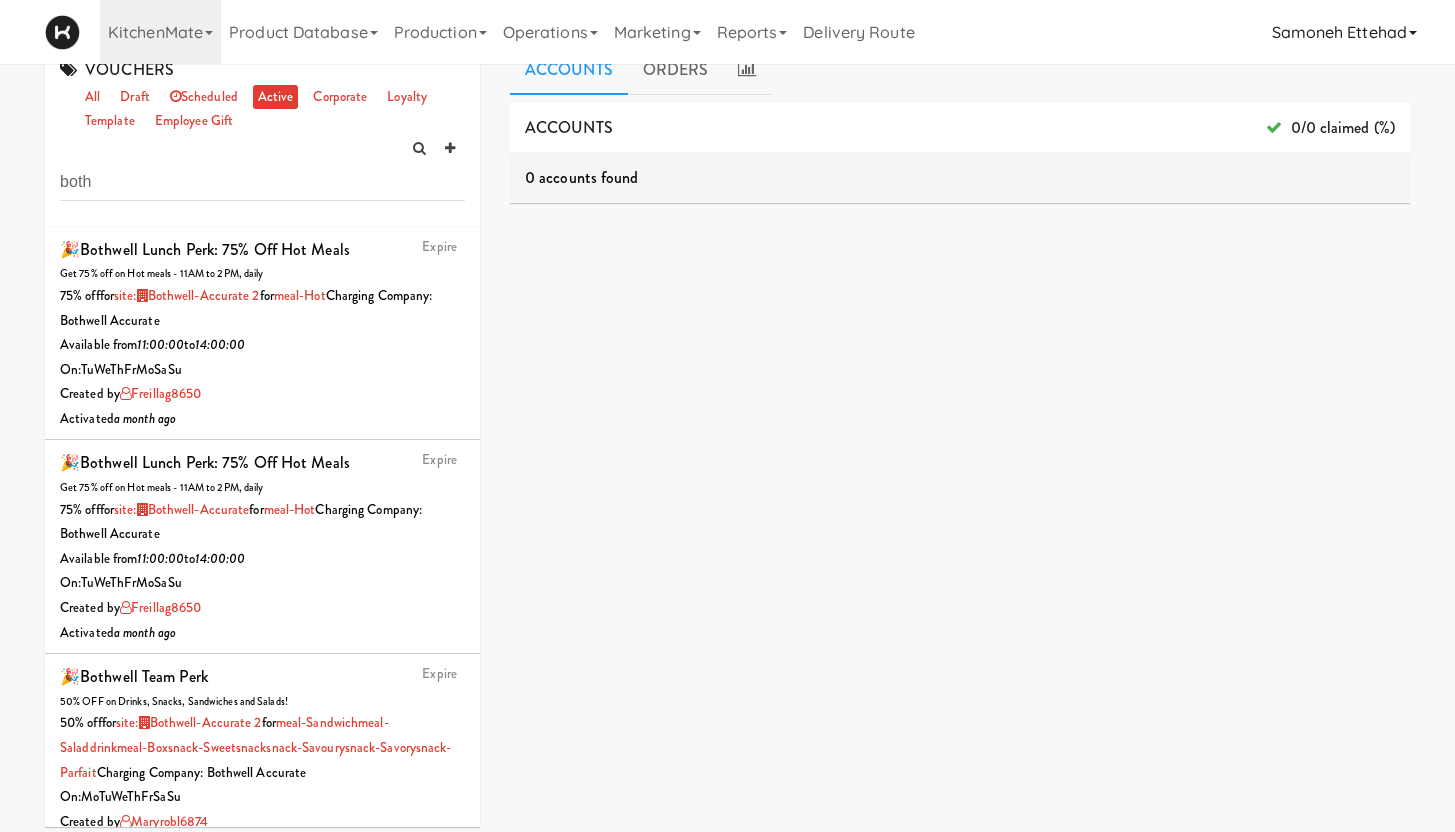 type on "both" 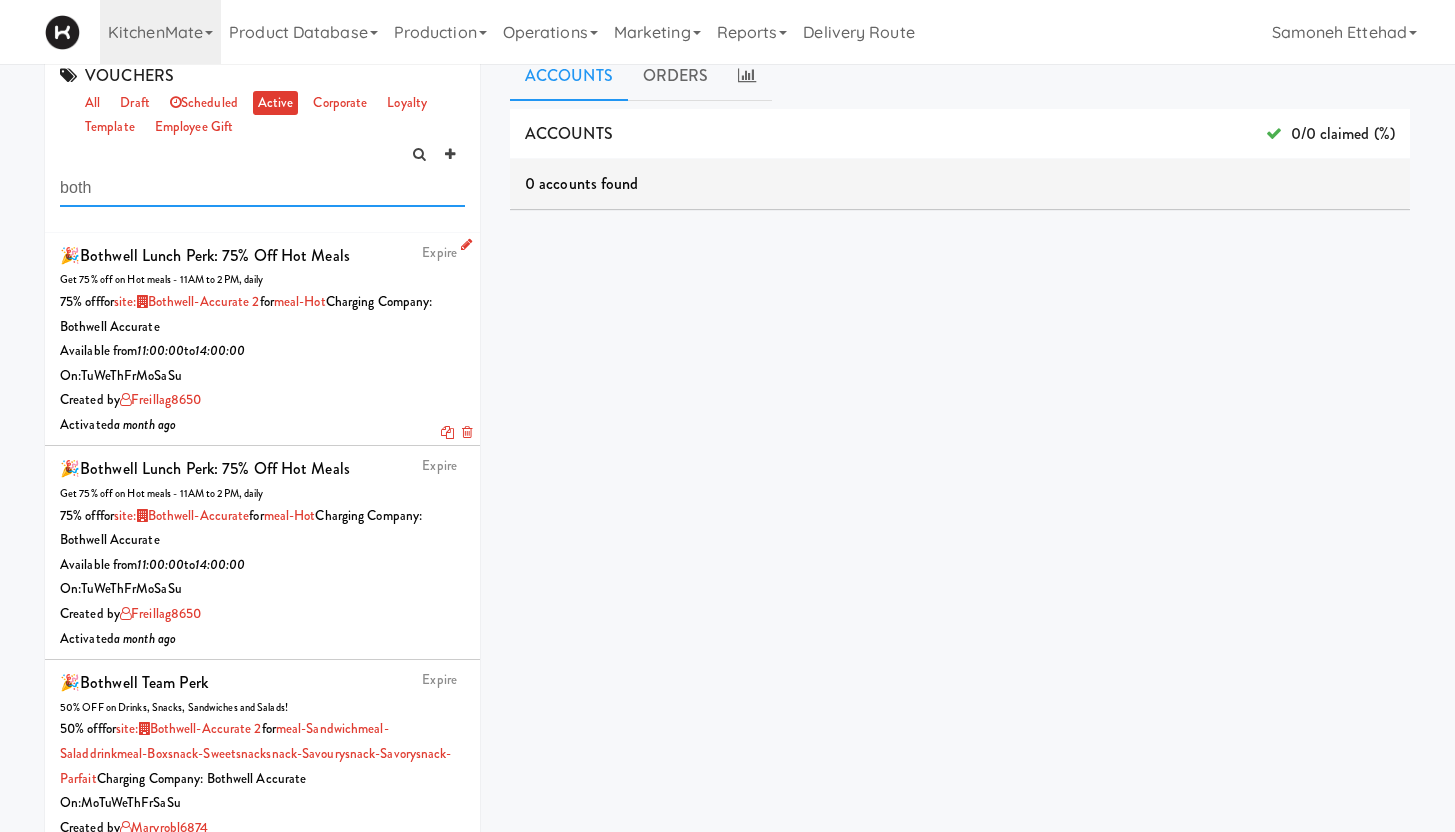 scroll, scrollTop: 0, scrollLeft: 0, axis: both 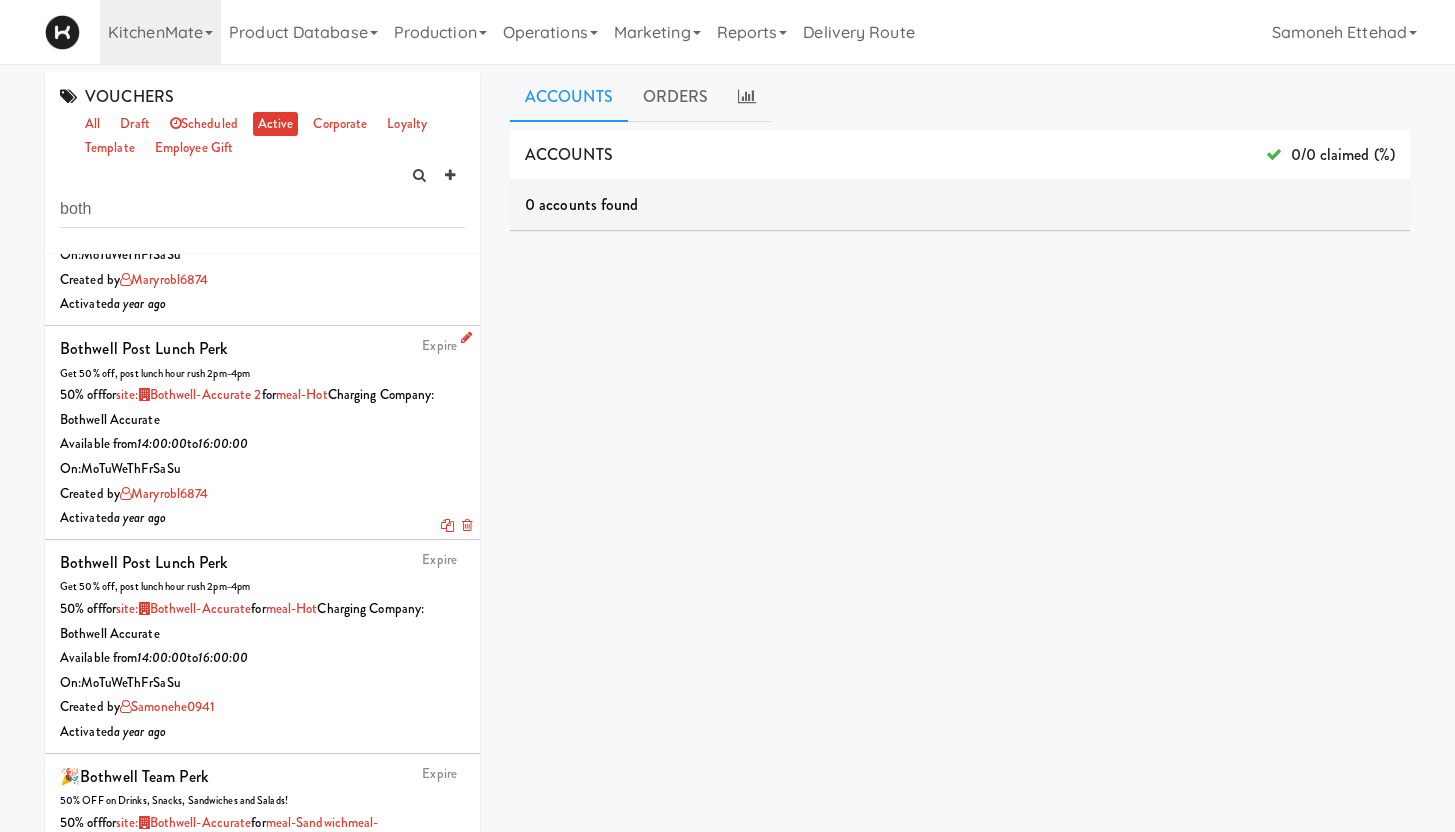 click at bounding box center (466, 337) 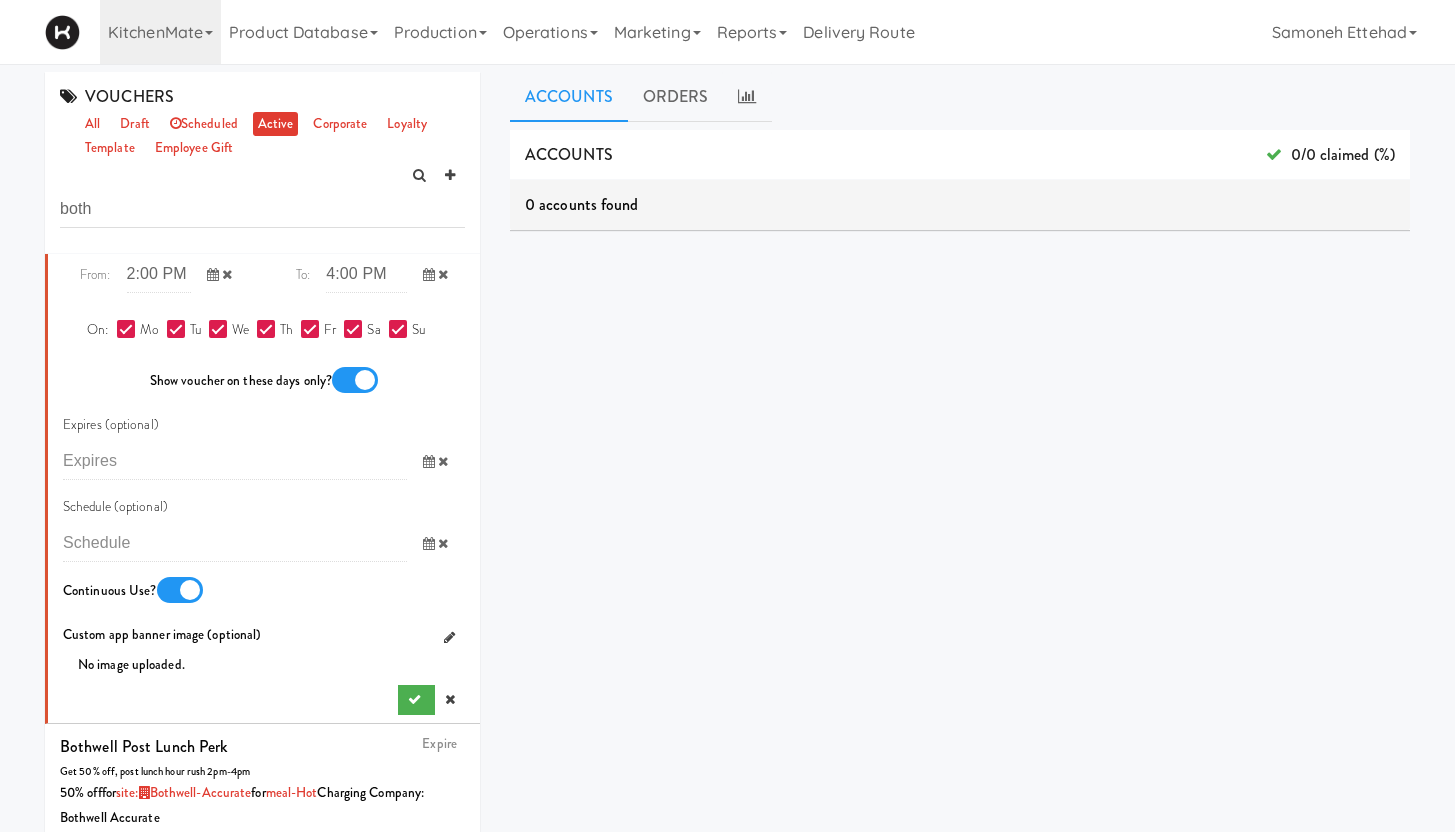 scroll, scrollTop: 1809, scrollLeft: 0, axis: vertical 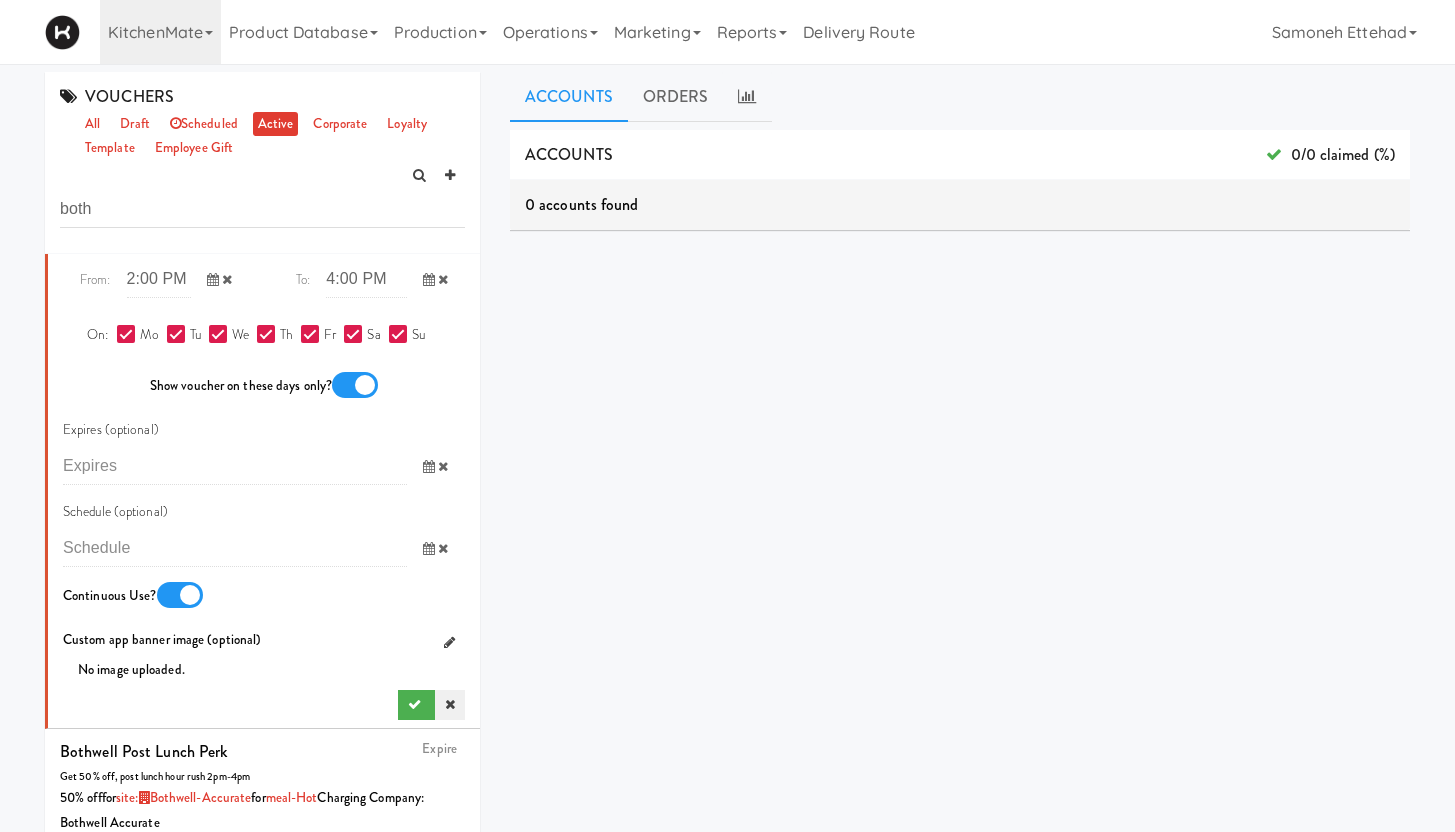 click at bounding box center [450, 705] 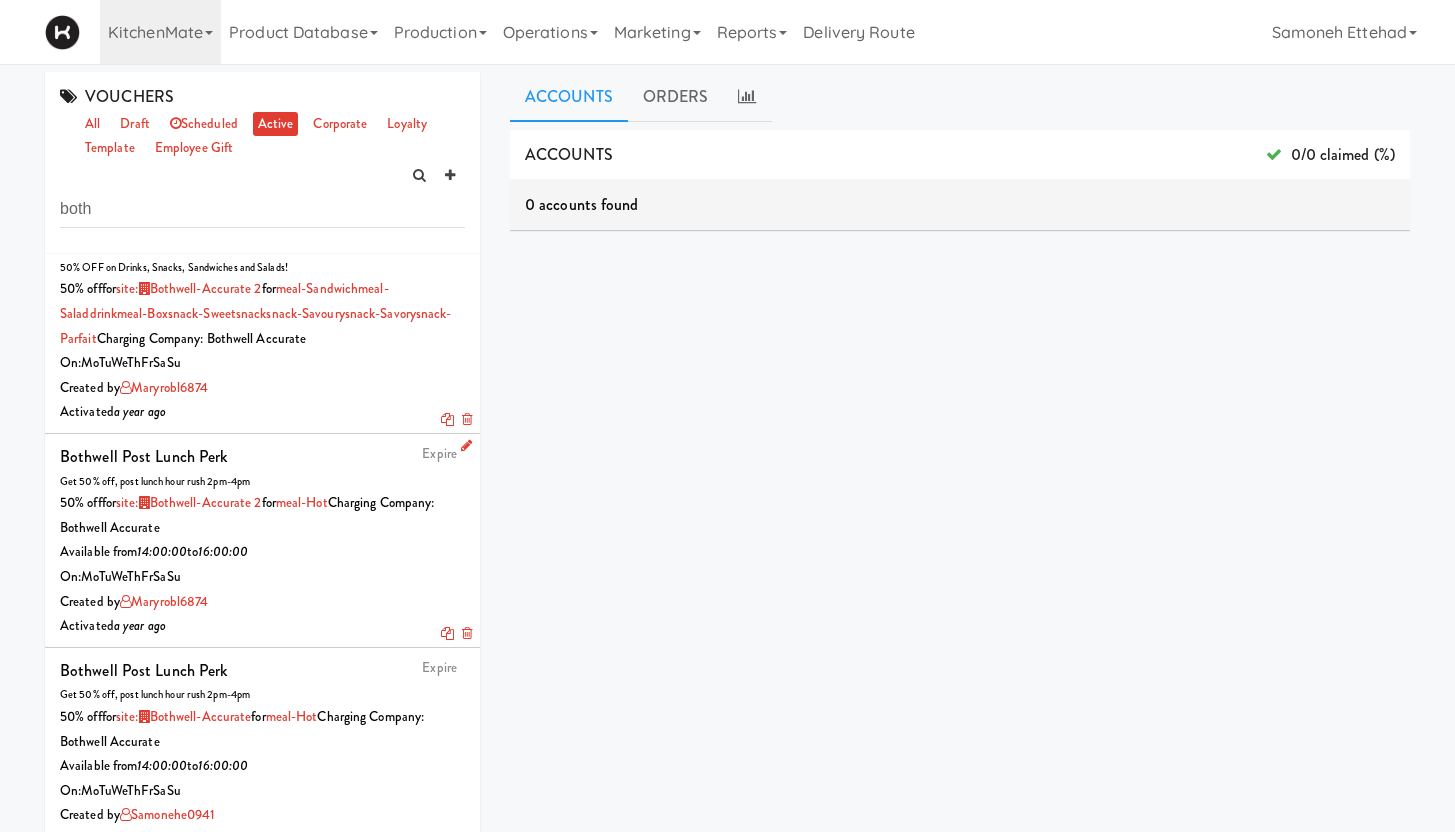 scroll, scrollTop: 464, scrollLeft: 0, axis: vertical 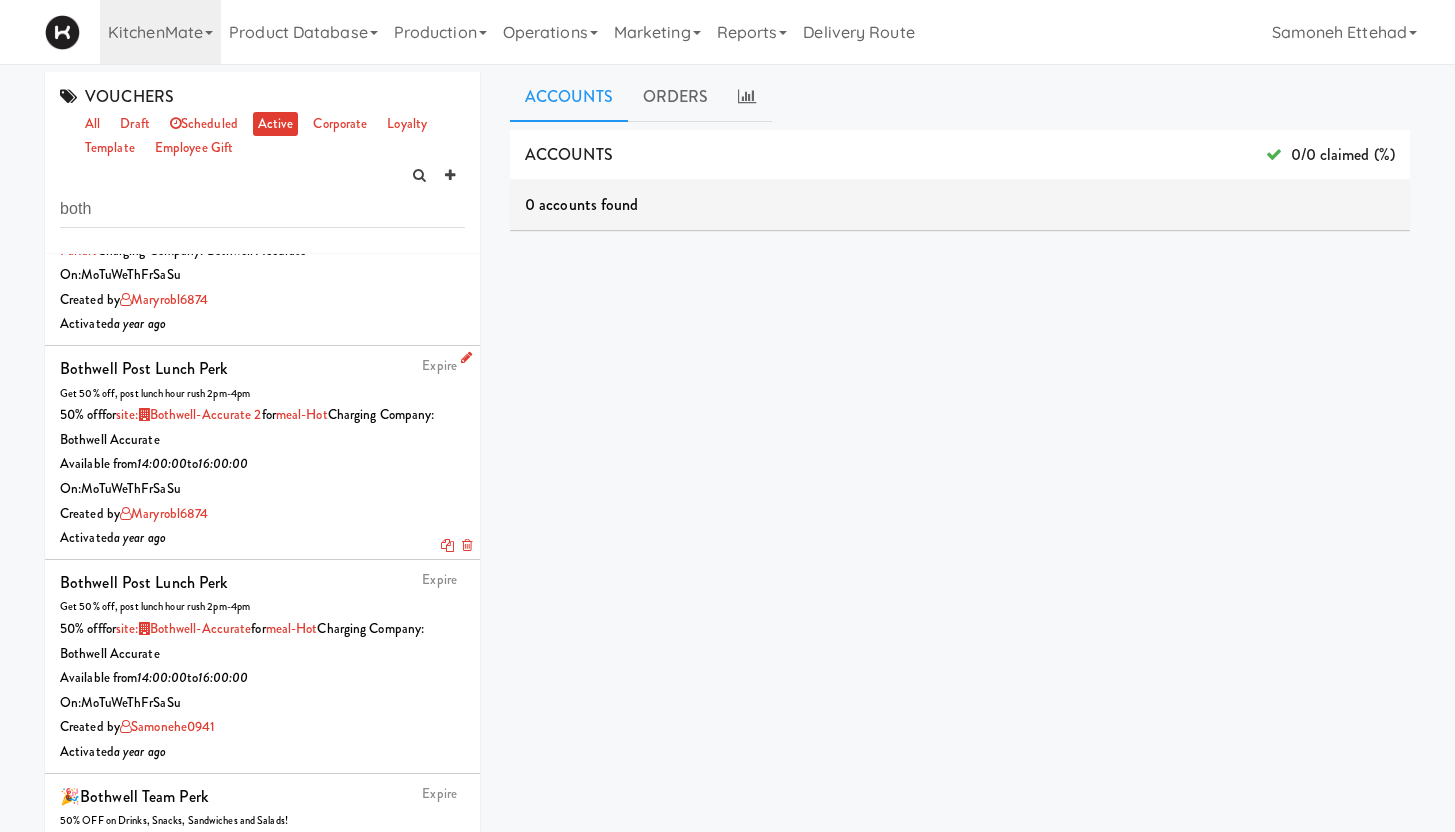 click on "Expire Bothwell Post Lunch Perk Get 50% off, post lunch hour rush 2pm-4pm 50% off  for  site:  Bothwell-Accurate 2  for   meal-hot  Charging Company: Bothwell Accurate  Available from  14:00:00  to 16:00:00 On: Mo Tu We Th Fr Sa Su Created by   maryrobl6874 Activated  a year ago" at bounding box center [262, 453] 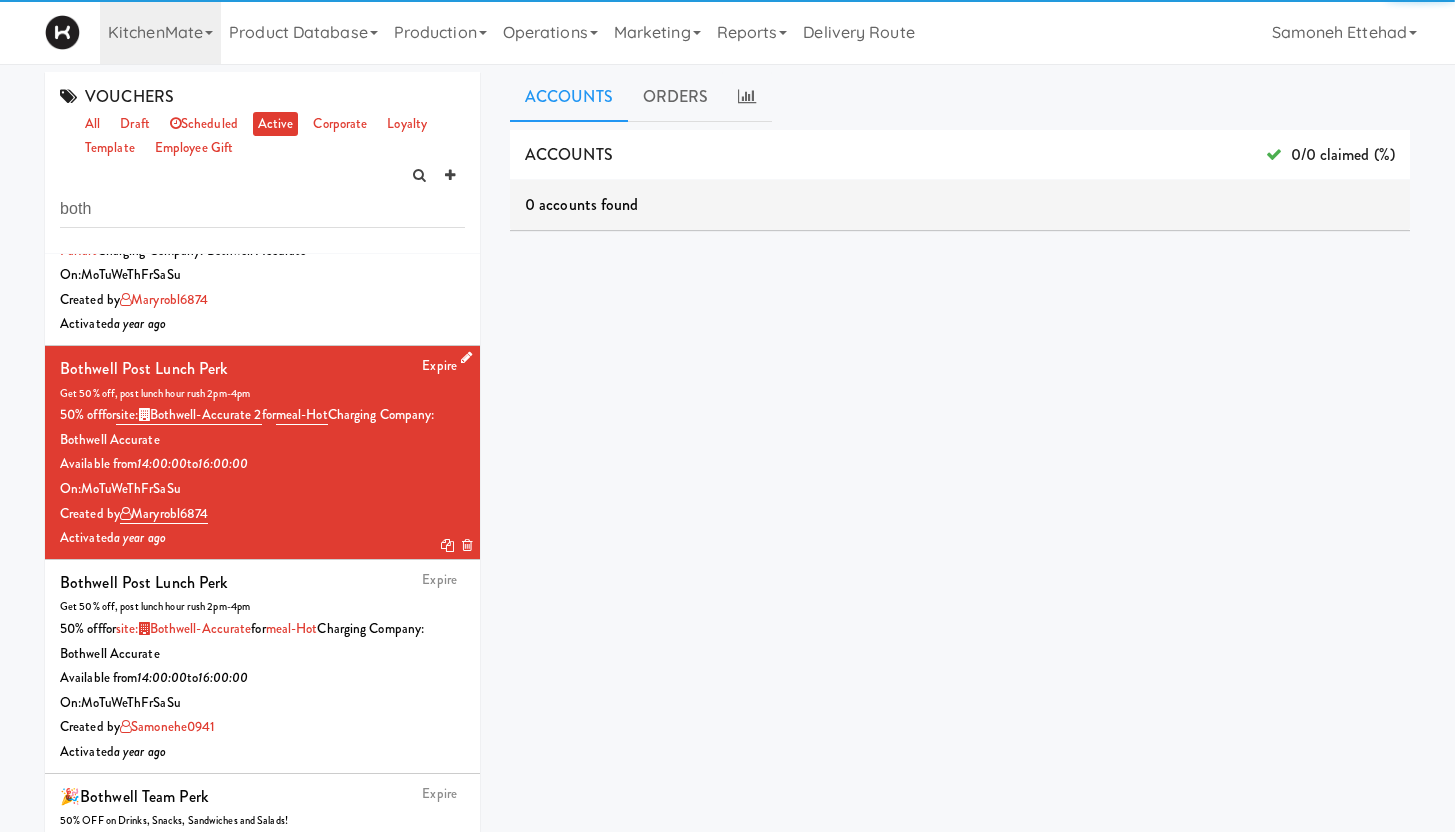 click at bounding box center (466, 357) 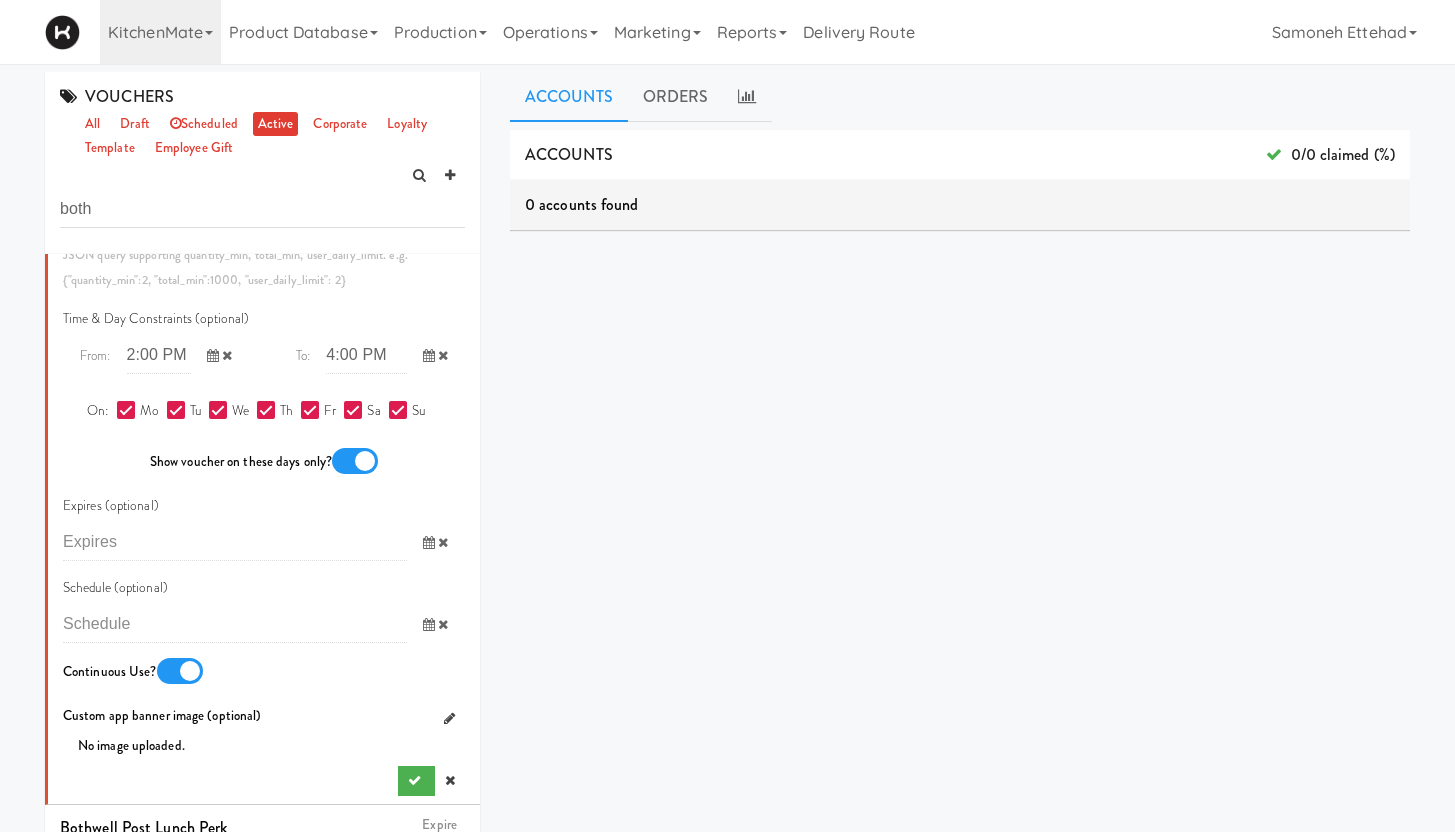 scroll, scrollTop: 1861, scrollLeft: 0, axis: vertical 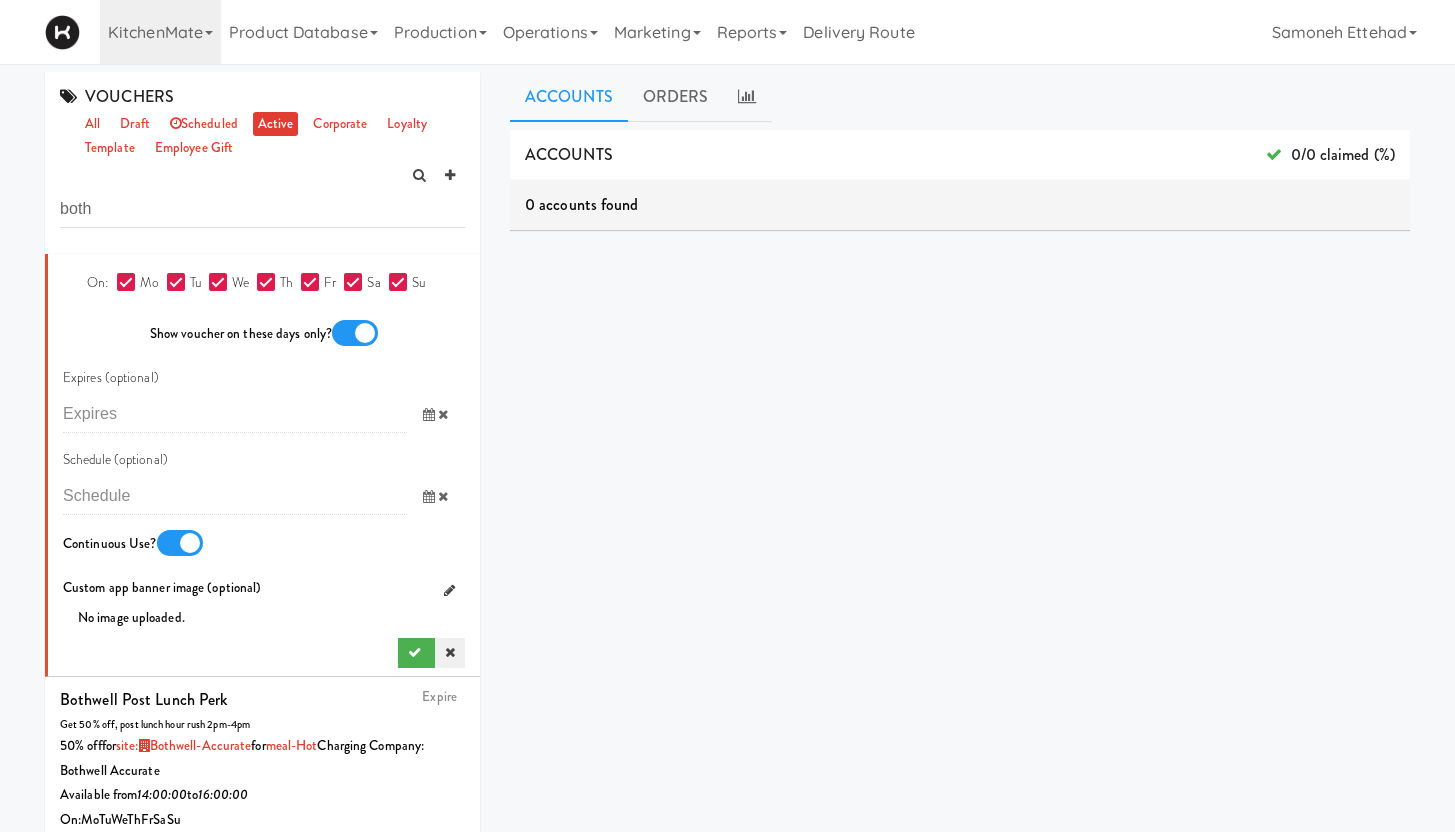 click at bounding box center (450, 652) 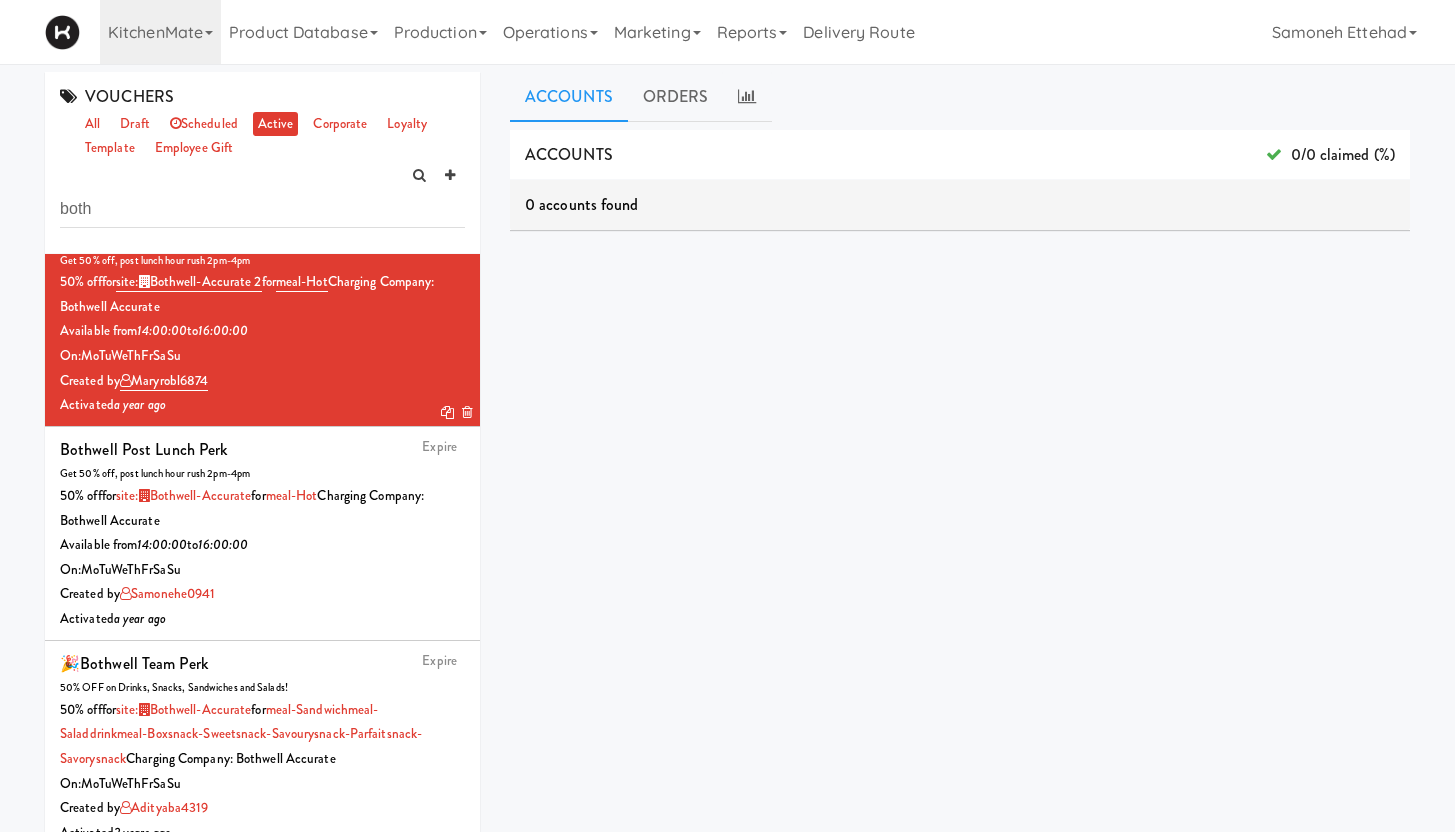 scroll, scrollTop: 405, scrollLeft: 0, axis: vertical 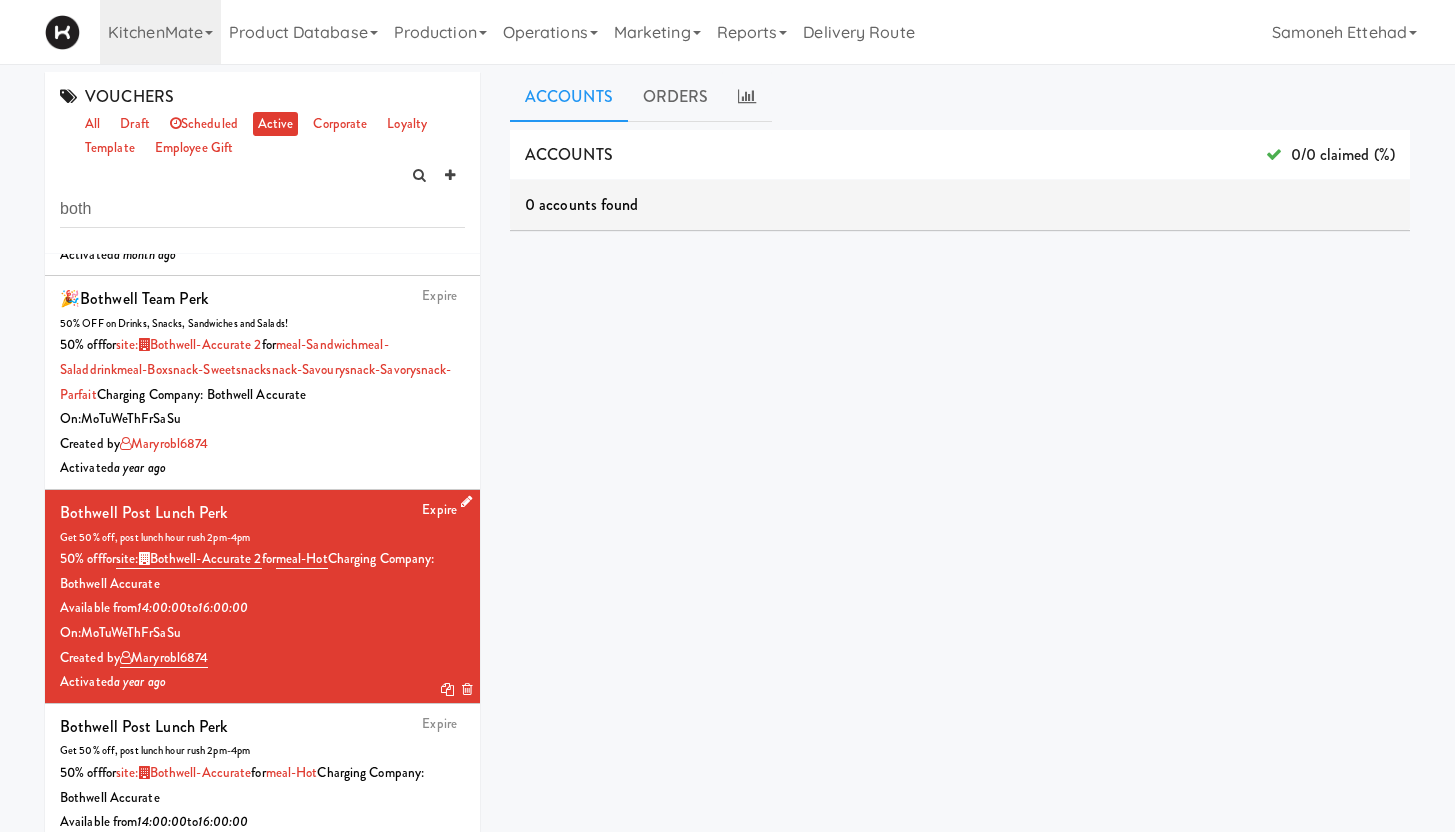 type 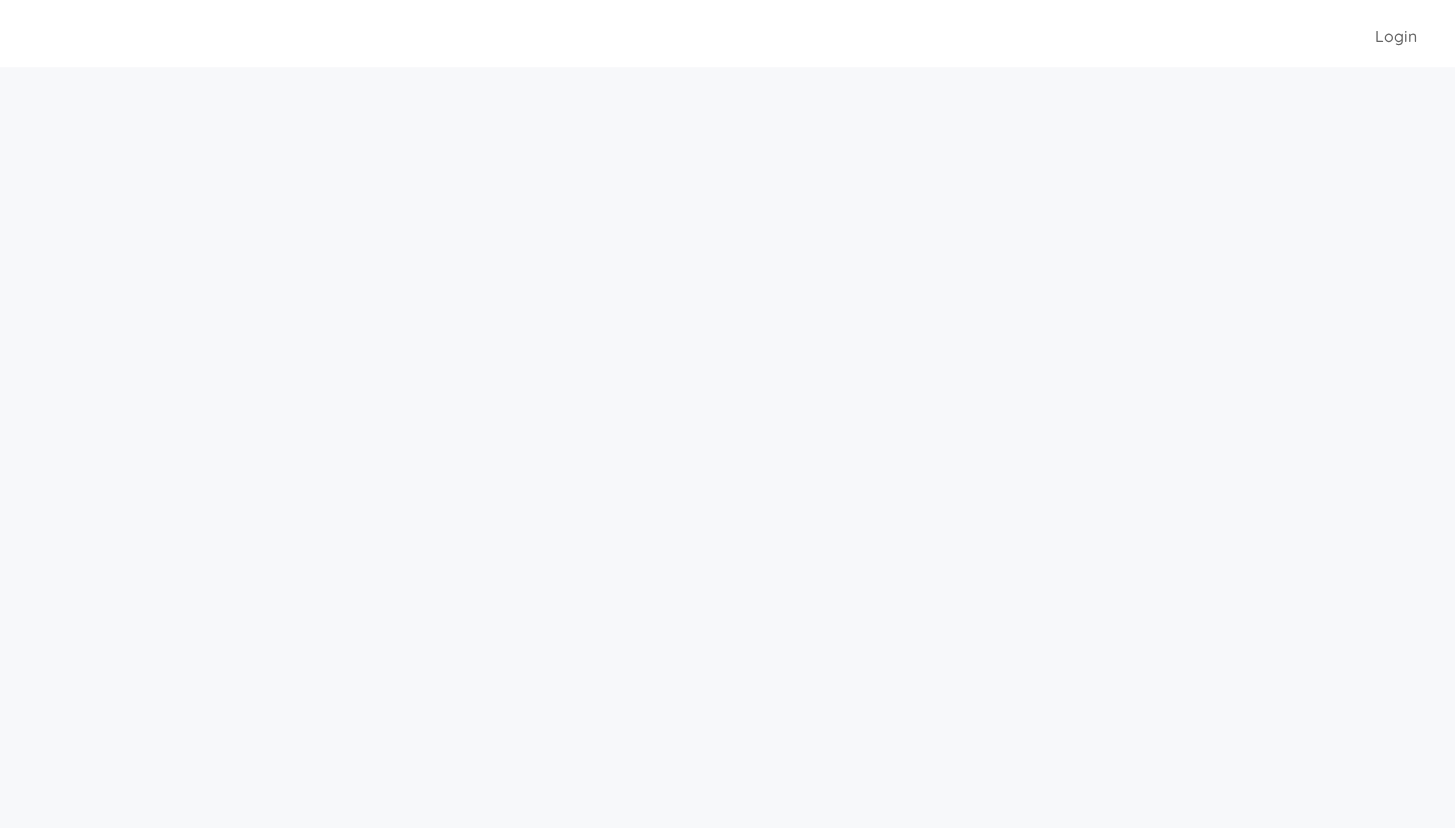 scroll, scrollTop: 0, scrollLeft: 0, axis: both 